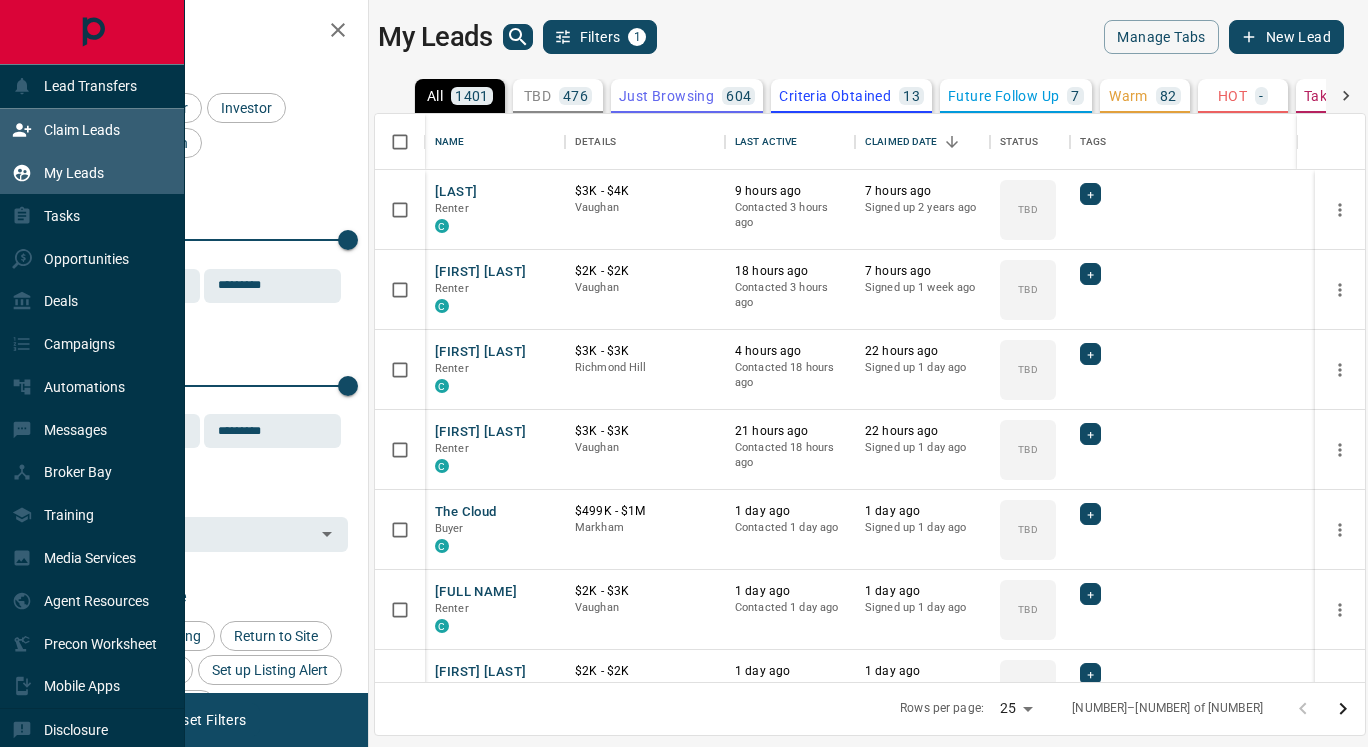 scroll, scrollTop: 0, scrollLeft: 0, axis: both 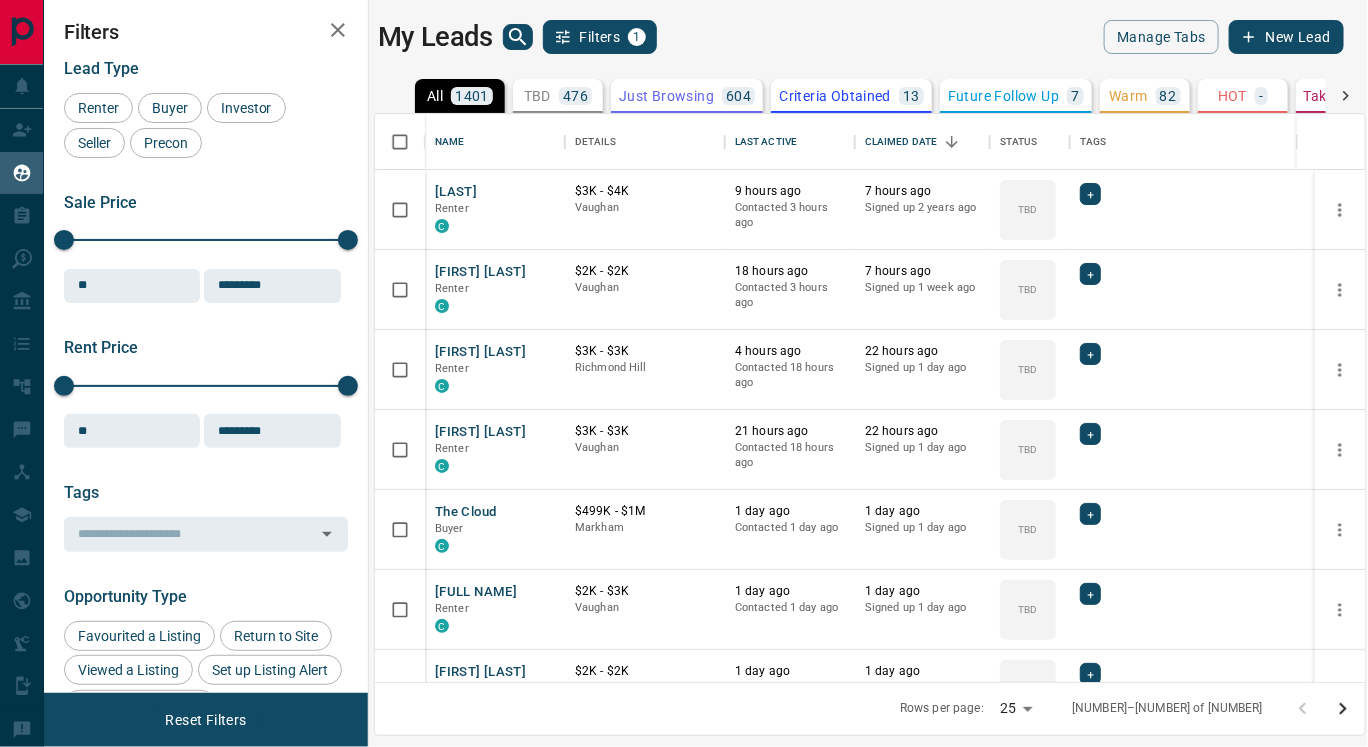 click on "Criteria Obtained" at bounding box center (835, 96) 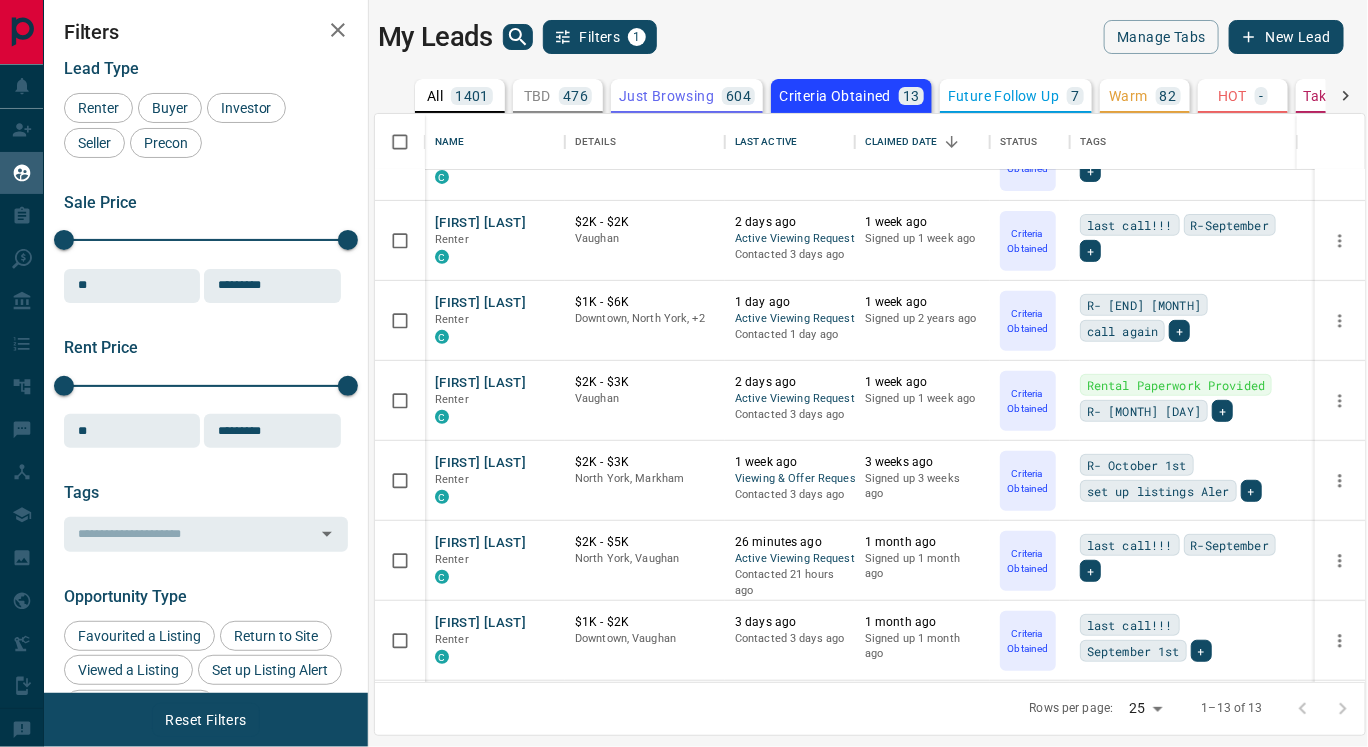 scroll, scrollTop: 289, scrollLeft: 0, axis: vertical 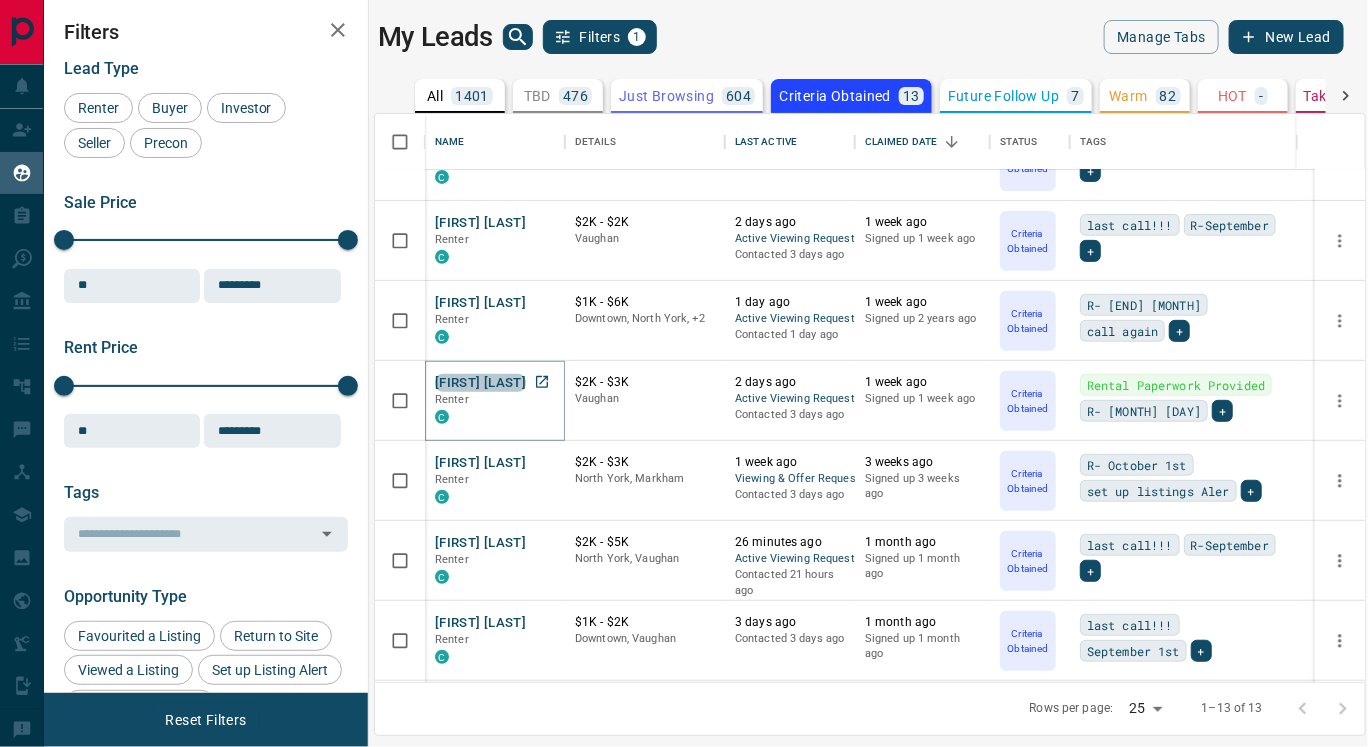 click on "[FIRST] [LAST]" at bounding box center [480, 383] 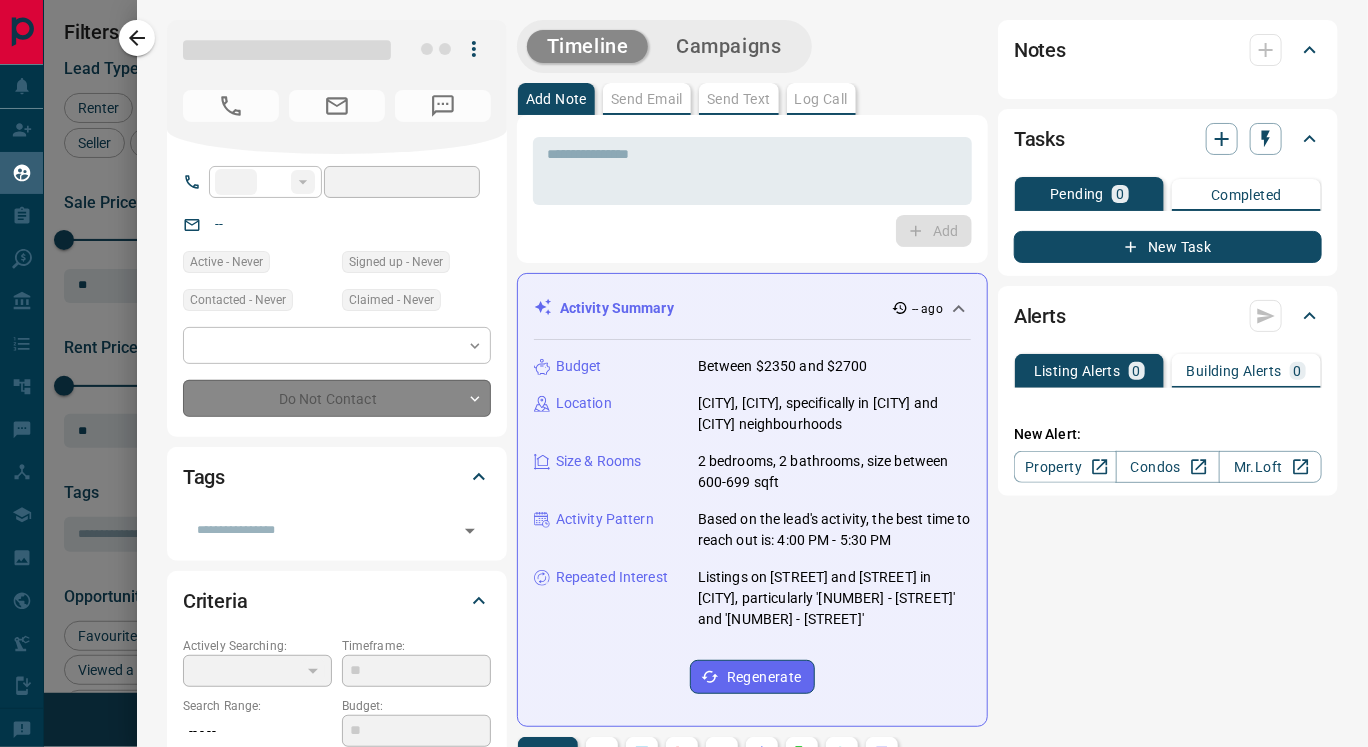 type on "**" 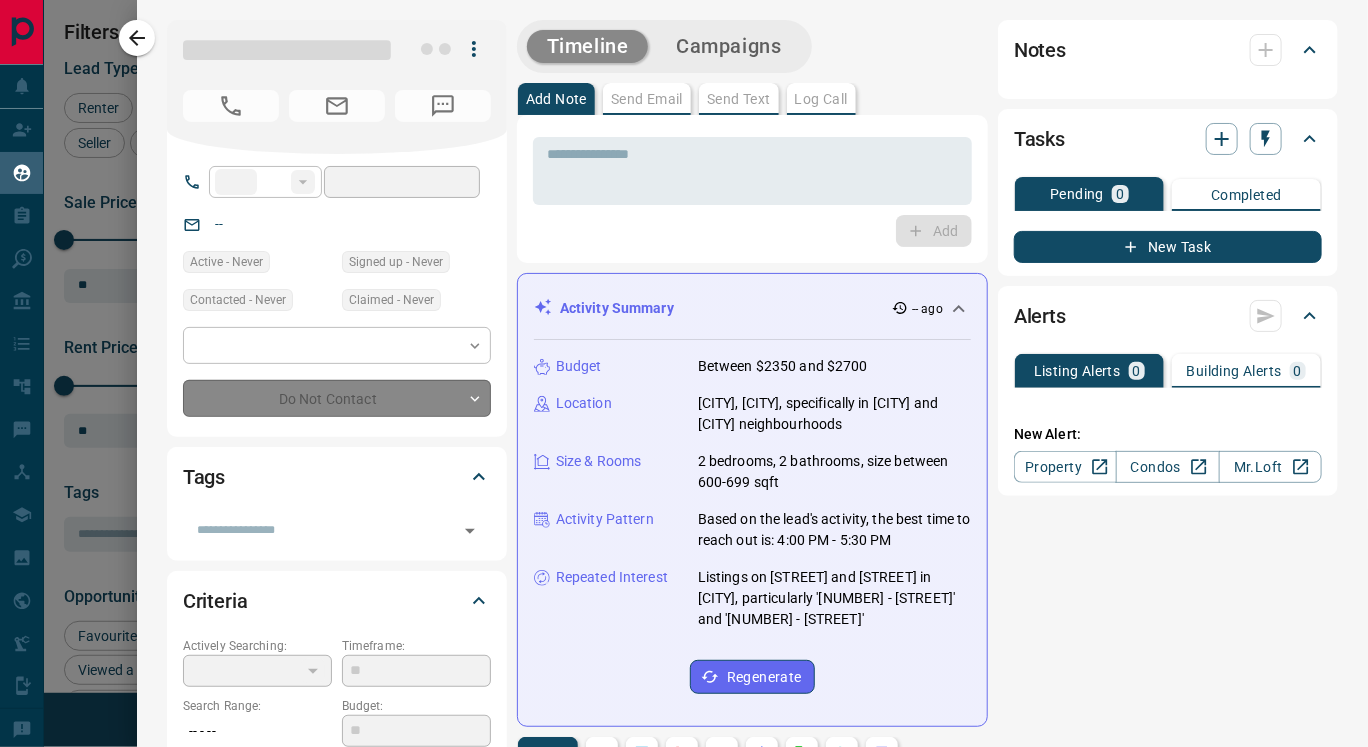 type on "**********" 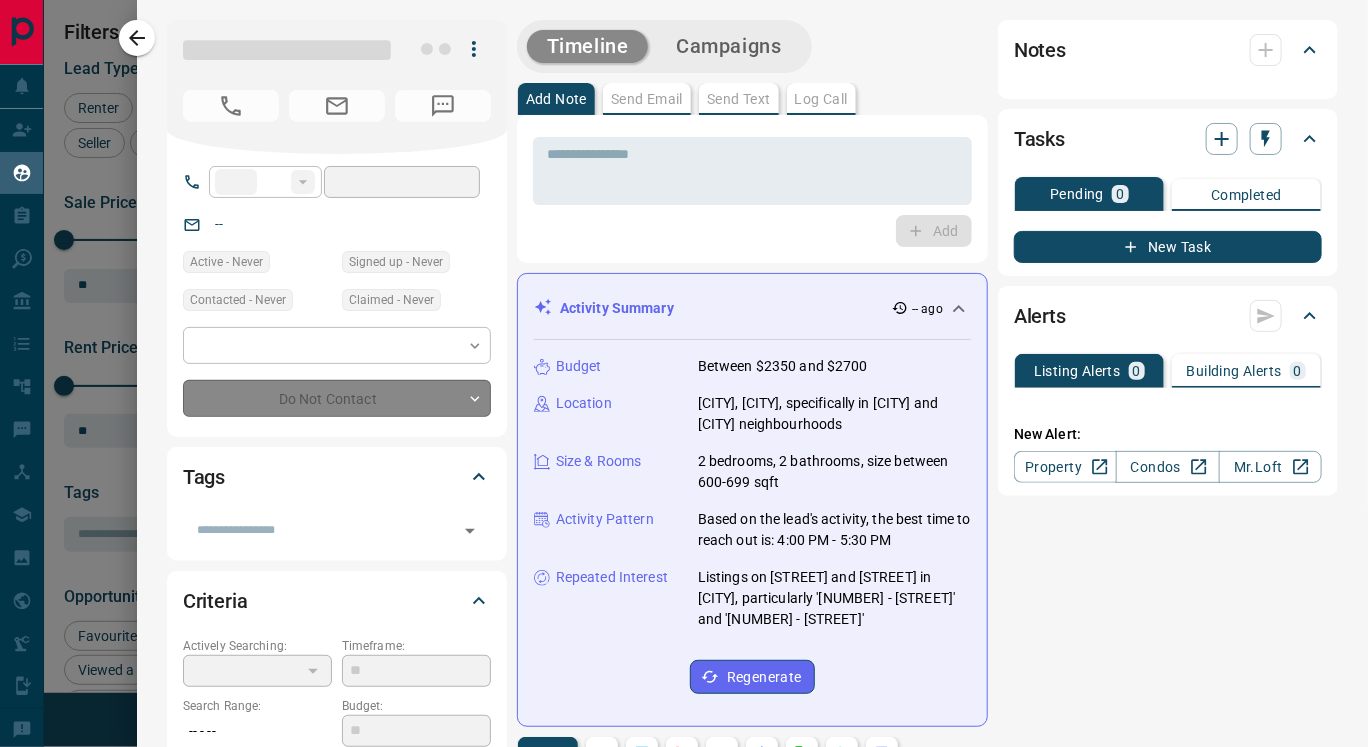 type on "**********" 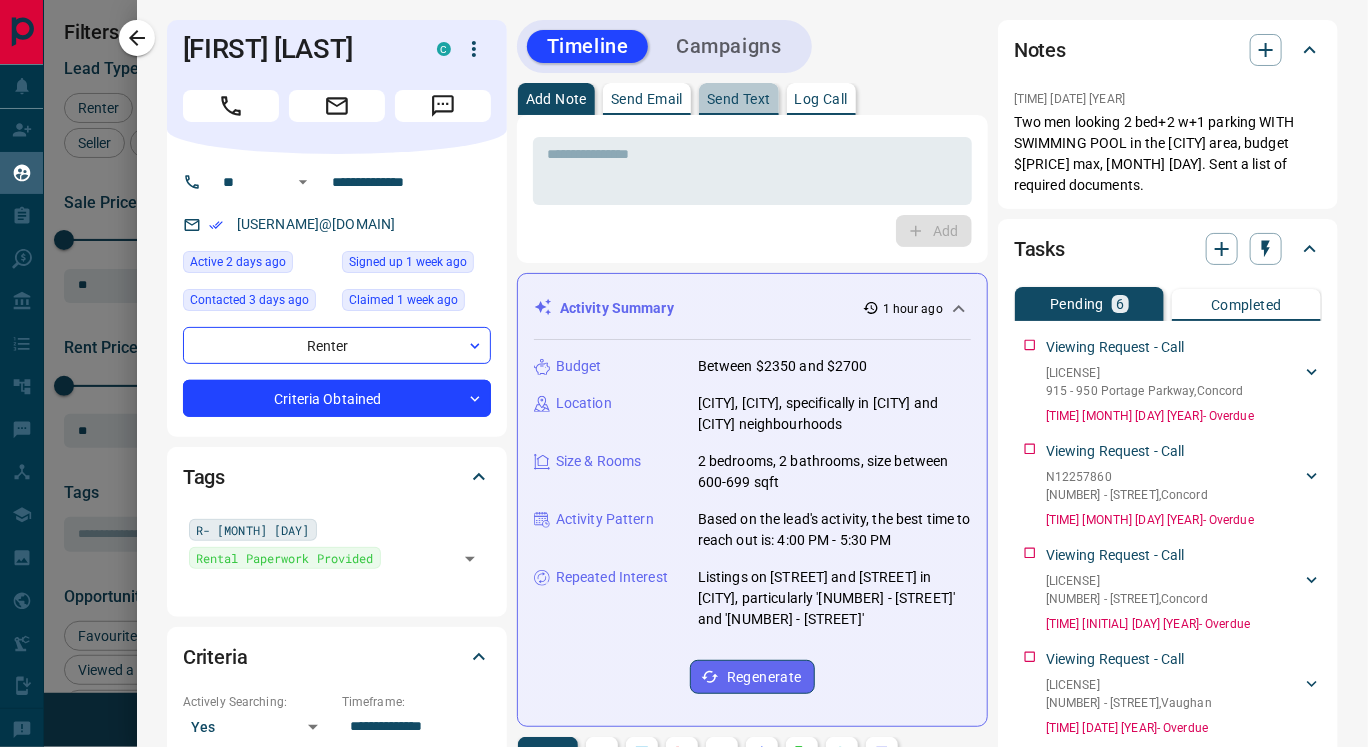click on "Send Text" at bounding box center (739, 99) 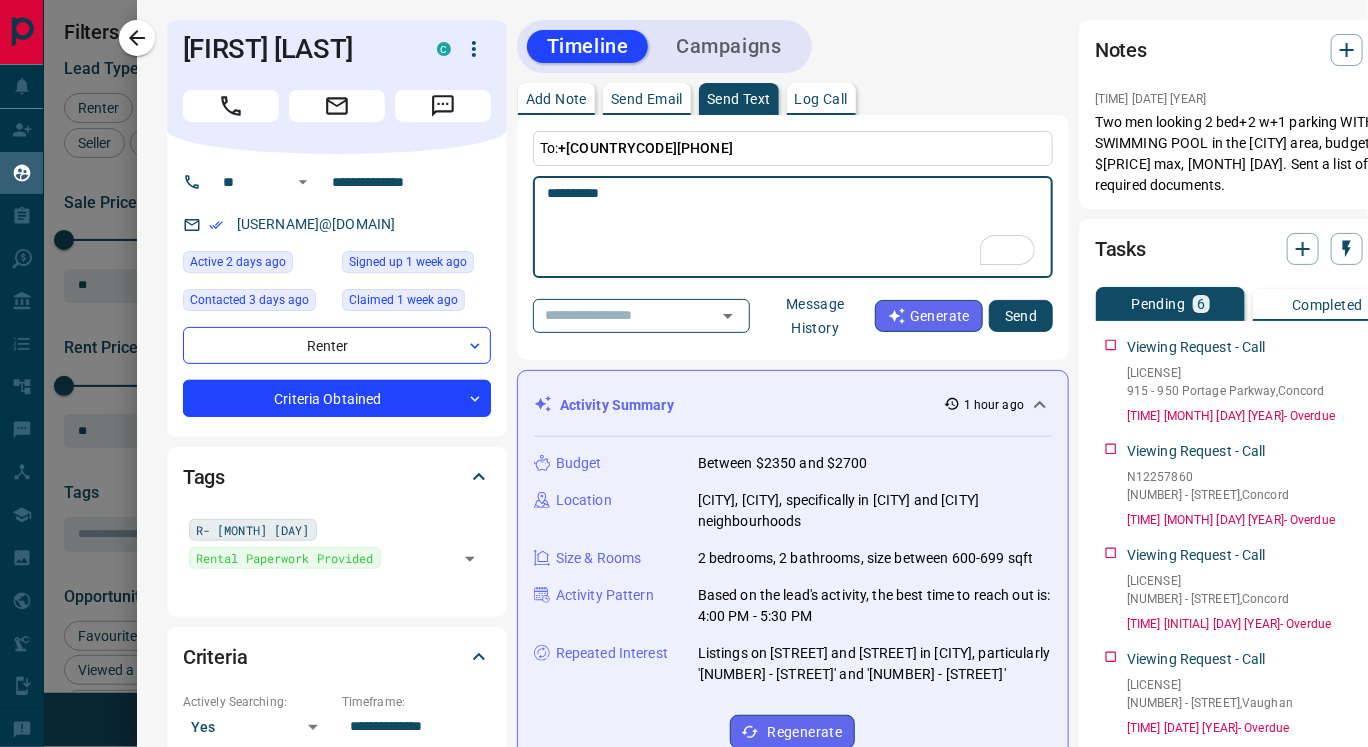 paste on "**********" 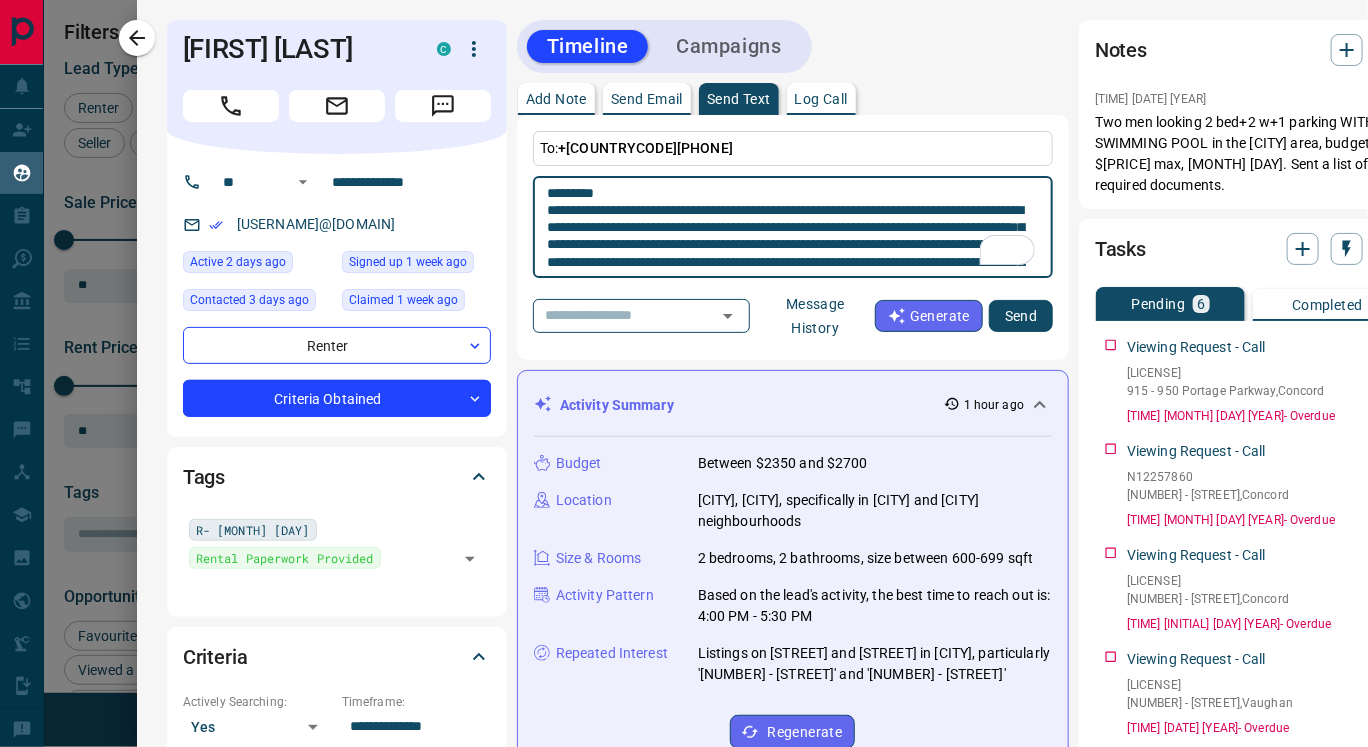 scroll, scrollTop: 18, scrollLeft: 0, axis: vertical 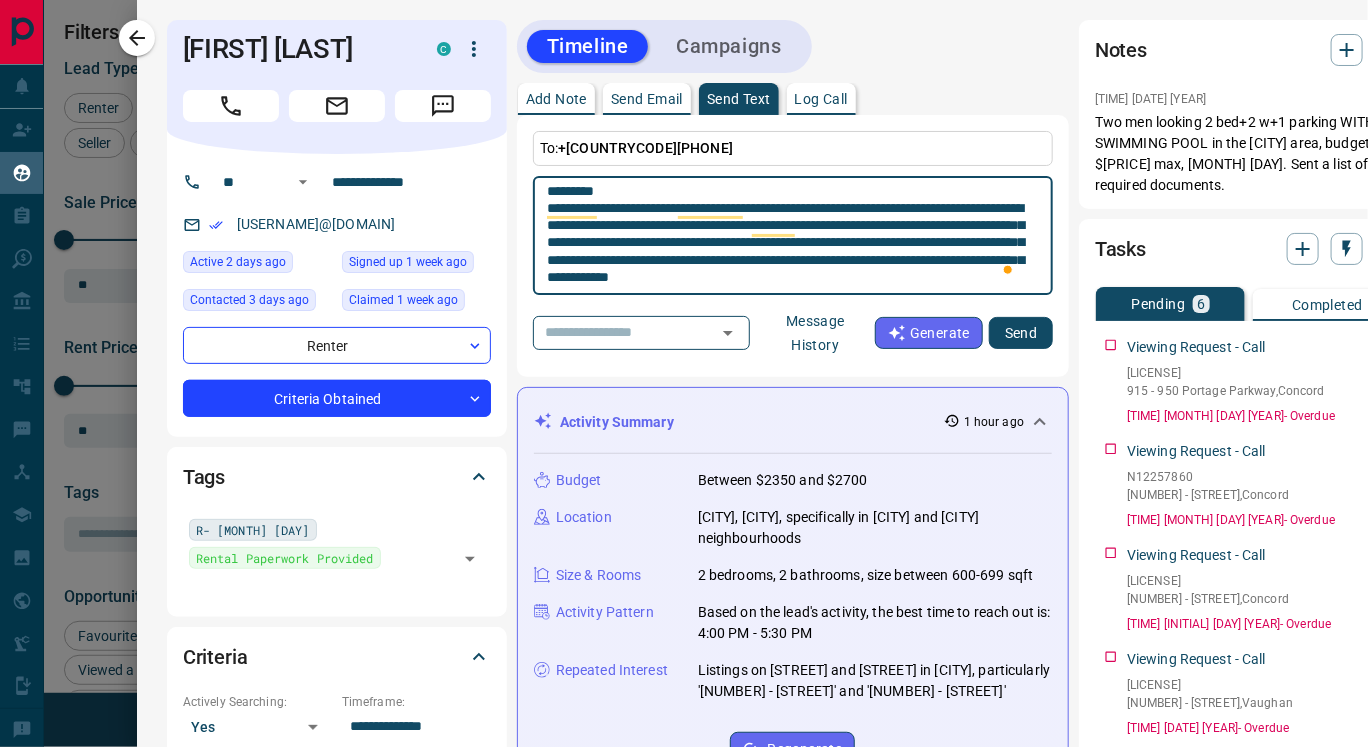 type on "**********" 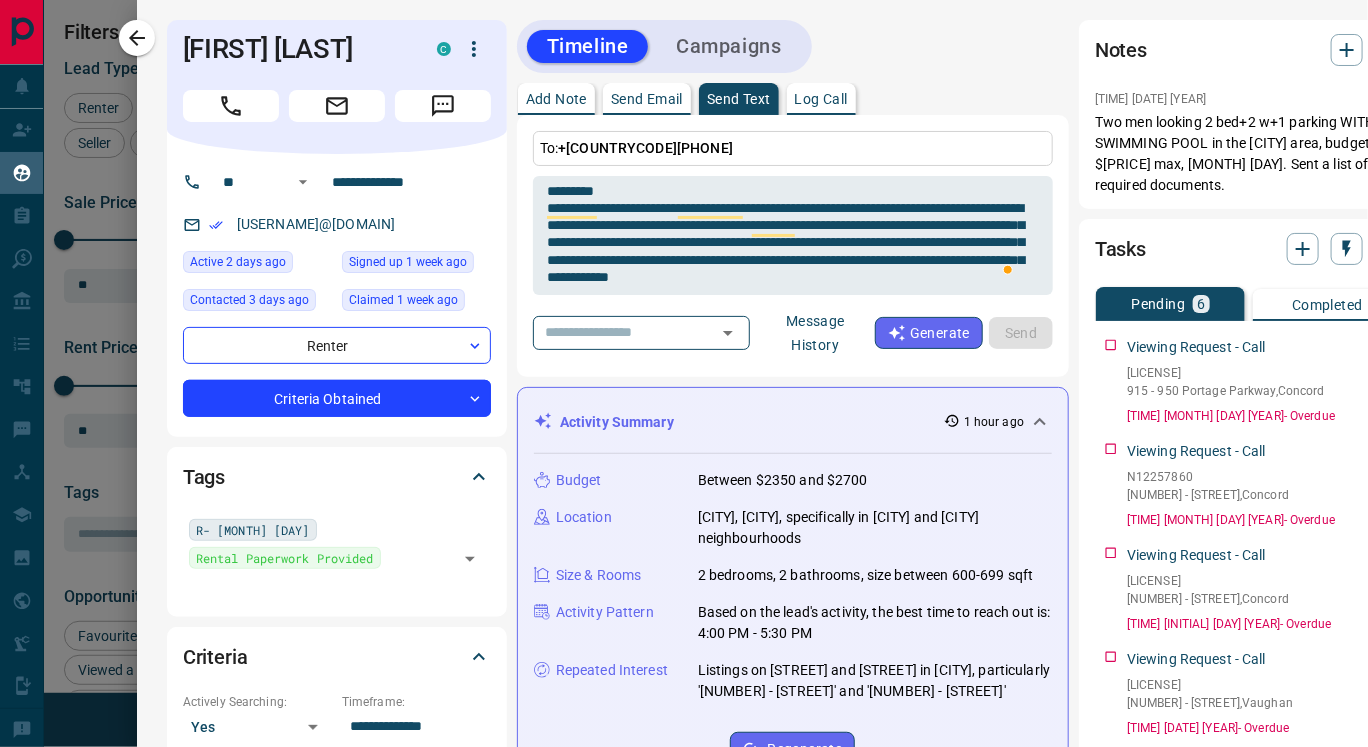 type 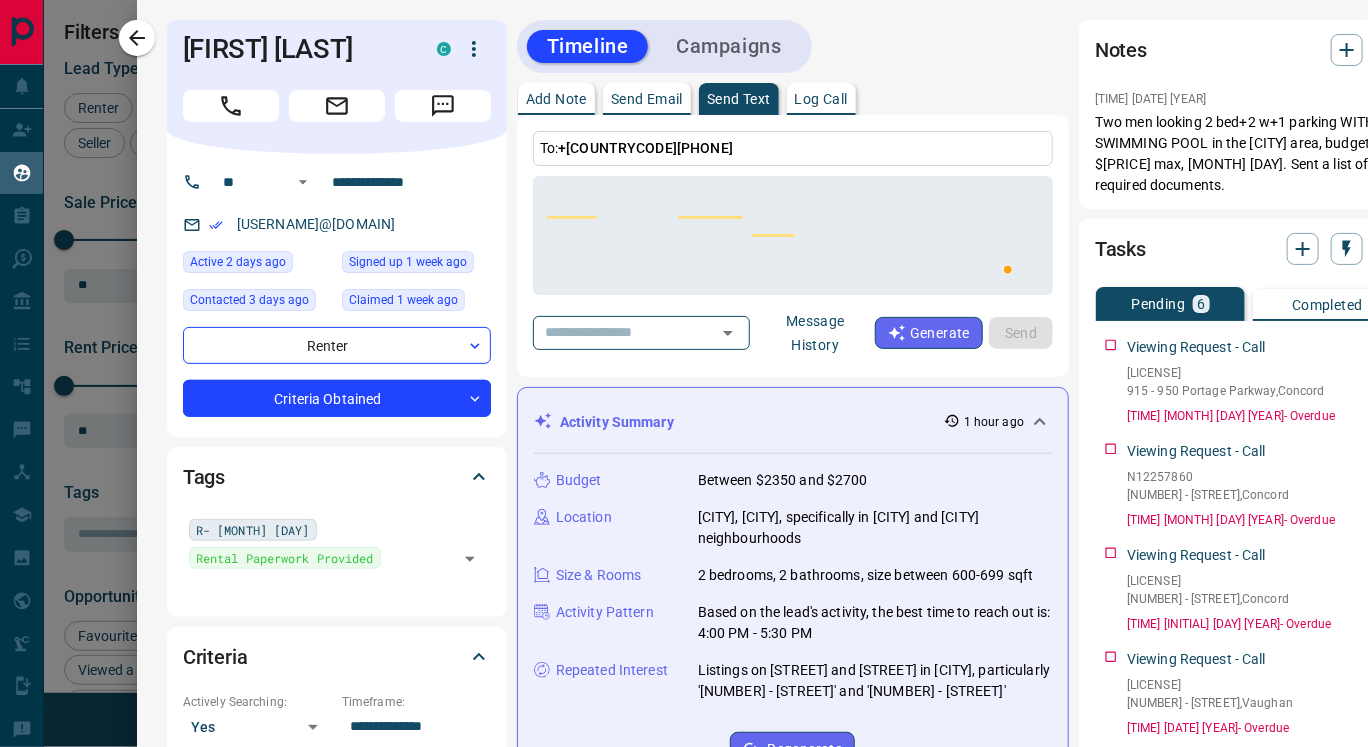 scroll, scrollTop: 0, scrollLeft: 0, axis: both 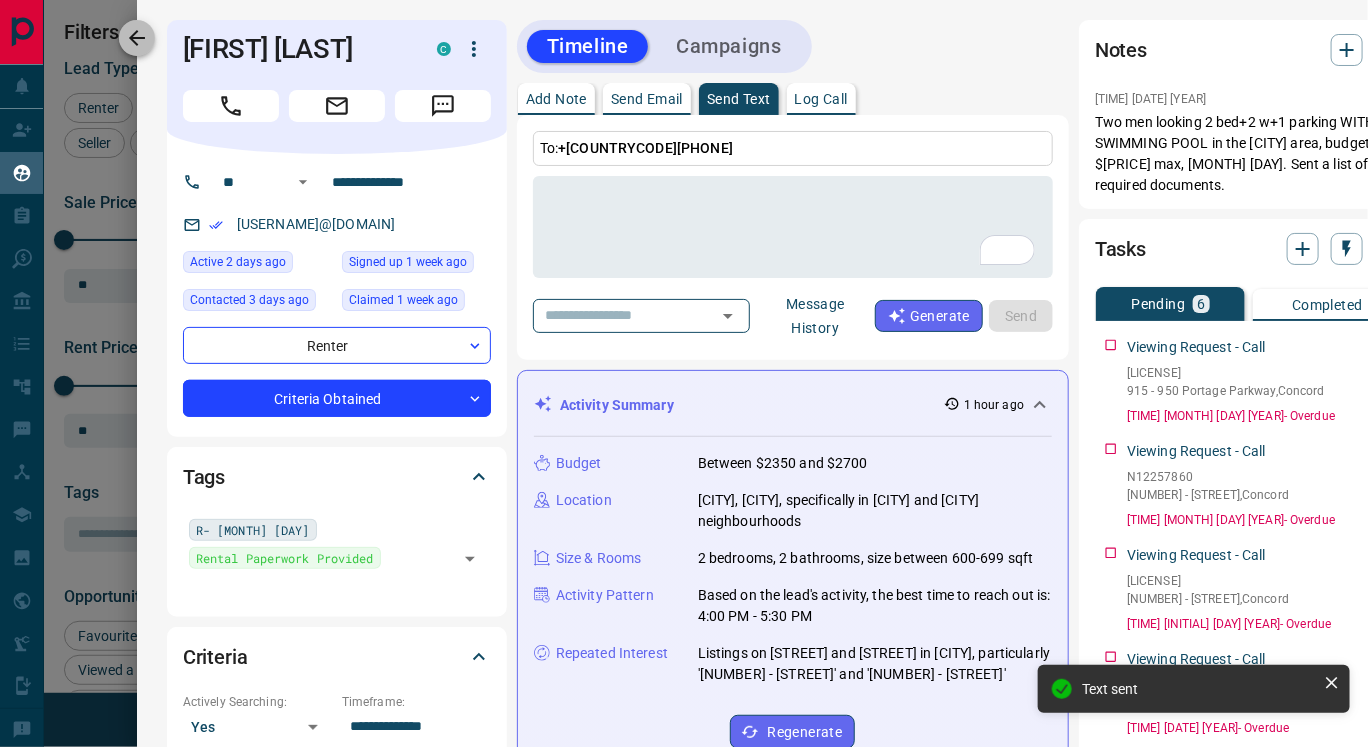 click 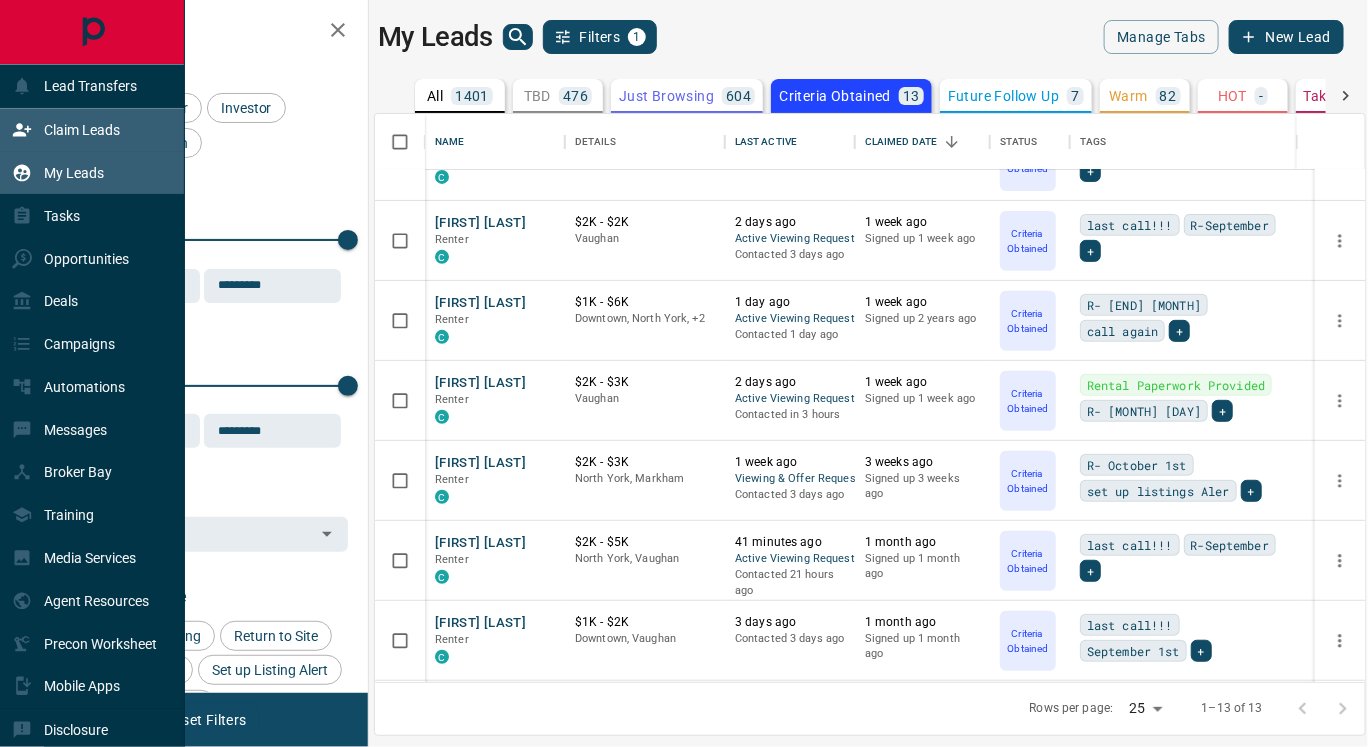 click on "Claim Leads" at bounding box center [82, 130] 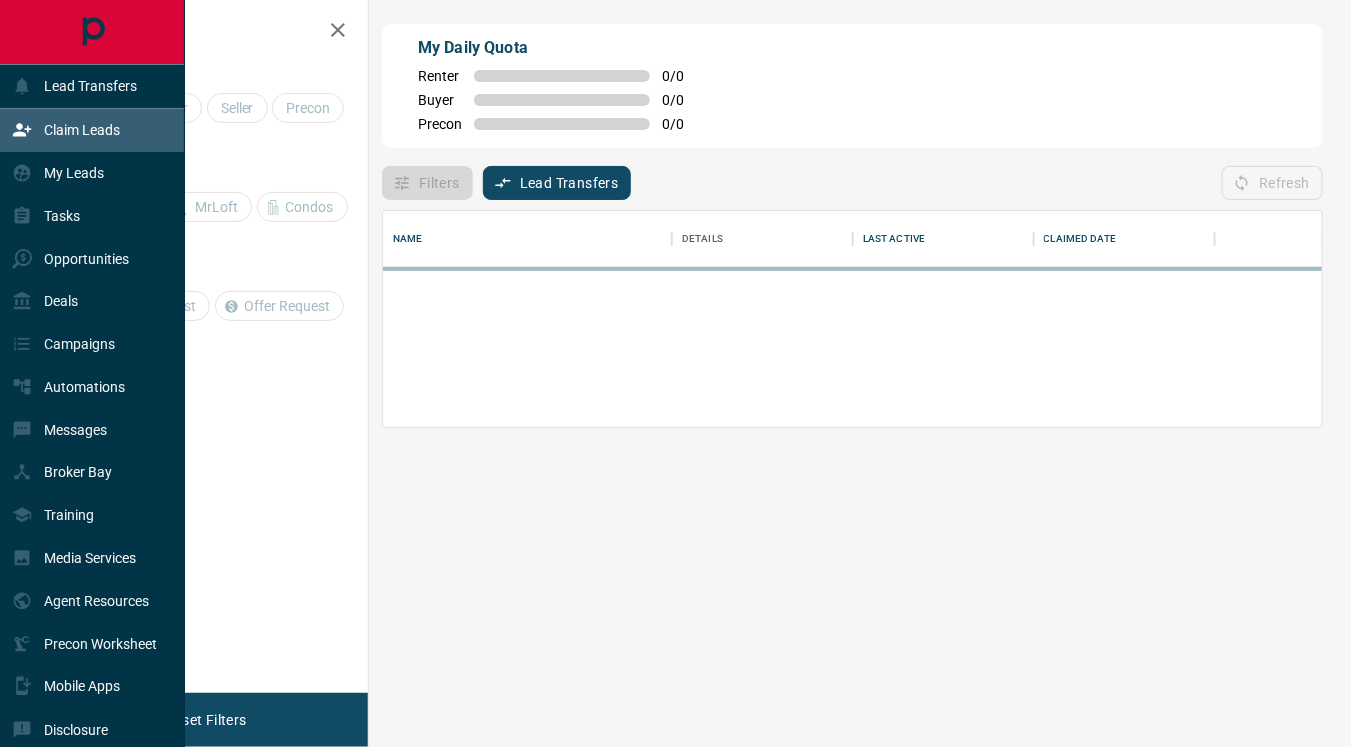 scroll, scrollTop: 18, scrollLeft: 17, axis: both 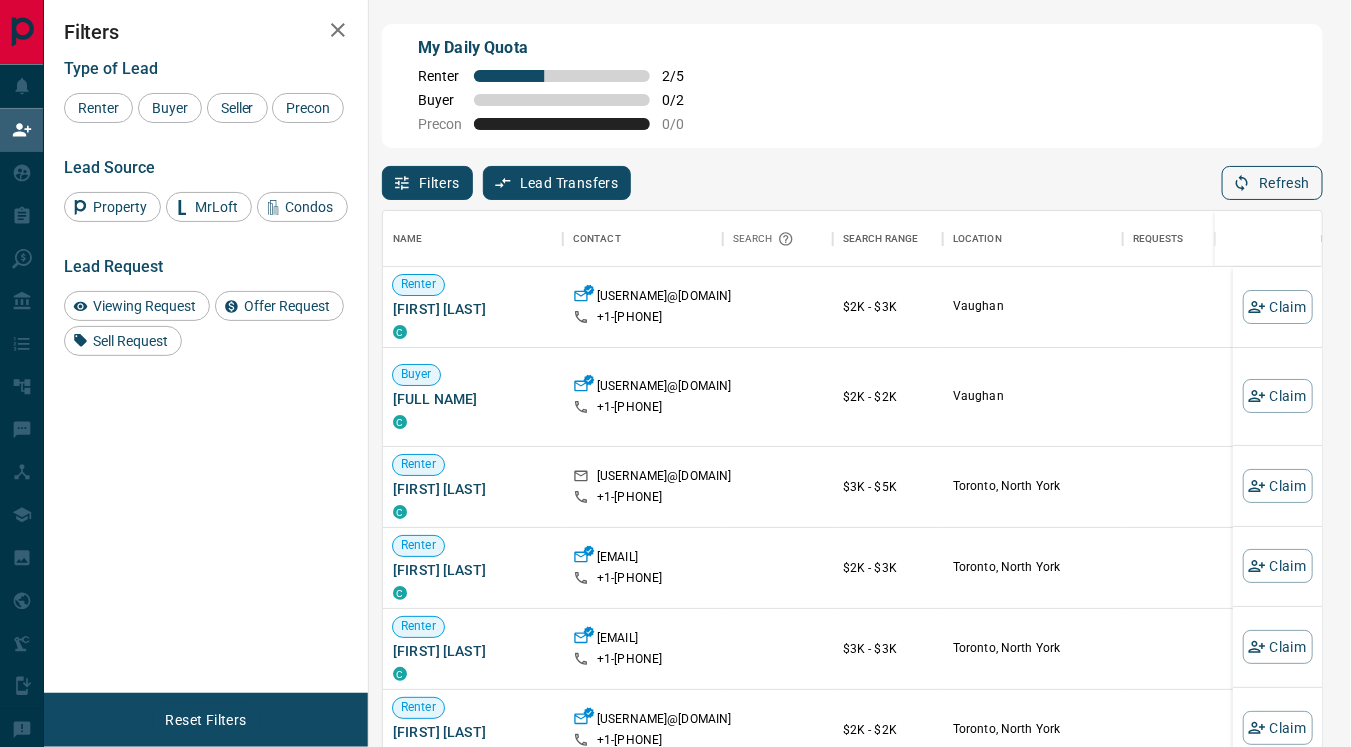 click on "Refresh" at bounding box center [1272, 183] 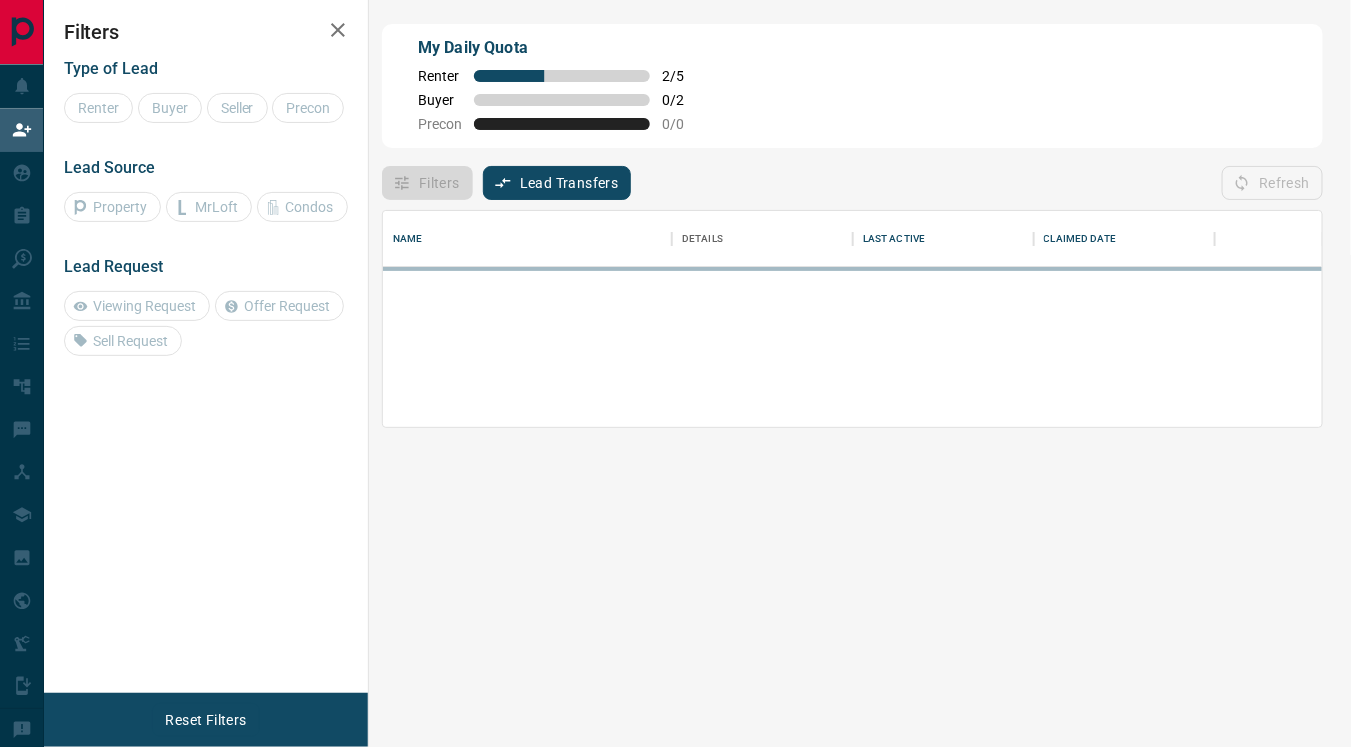 scroll, scrollTop: 0, scrollLeft: 0, axis: both 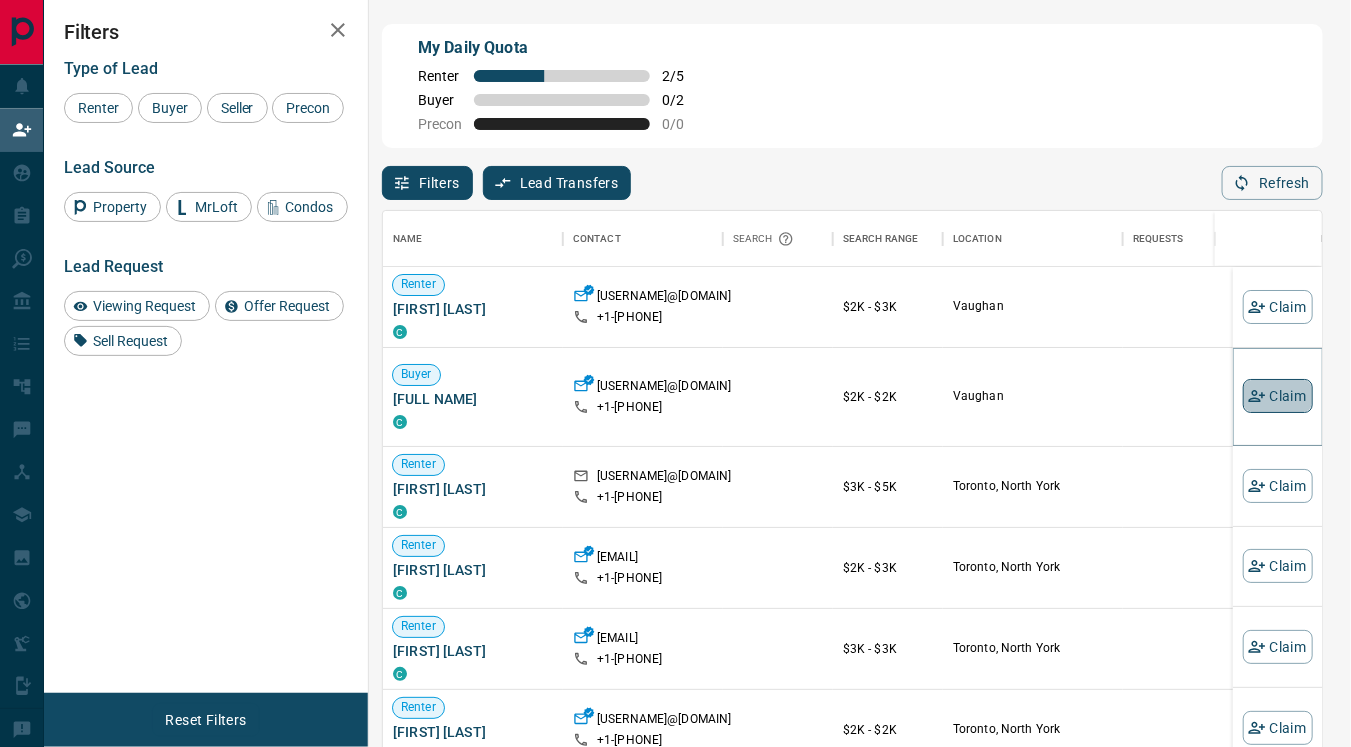 click on "Claim" at bounding box center [1278, 396] 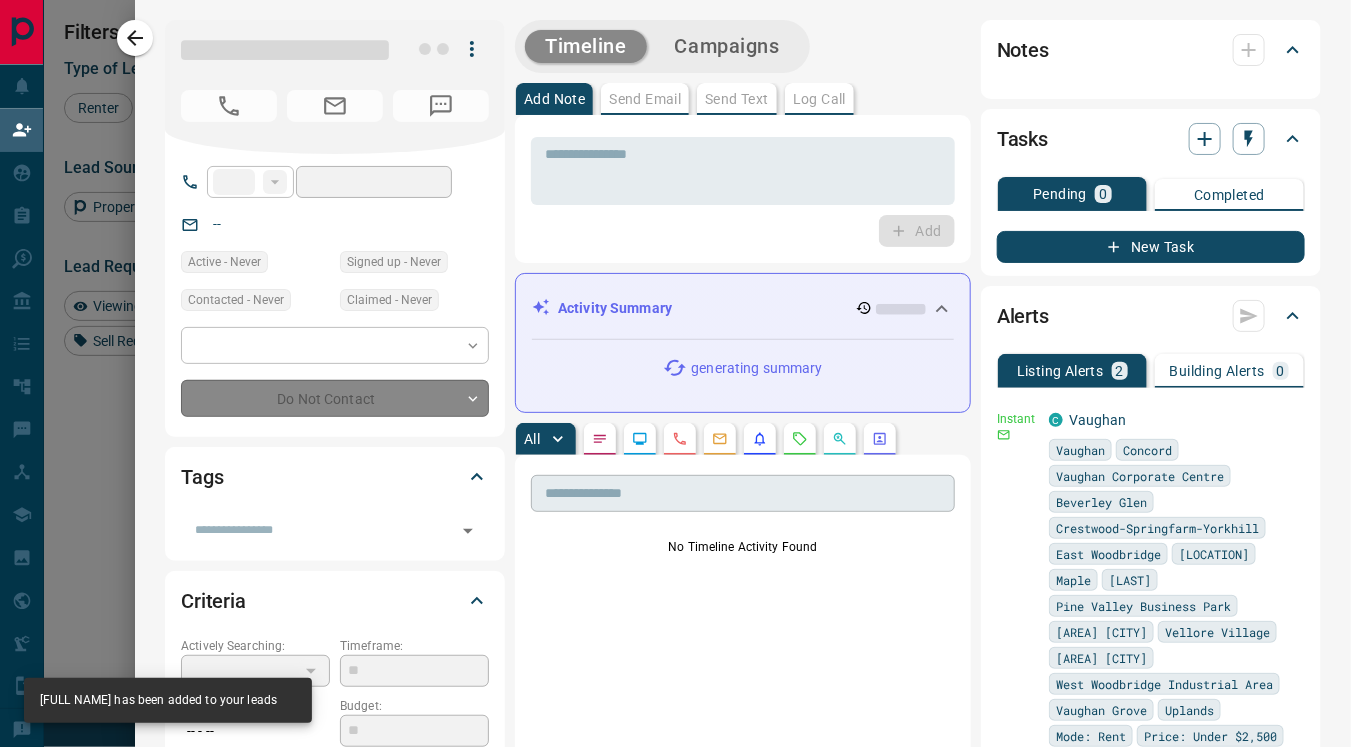 type on "**" 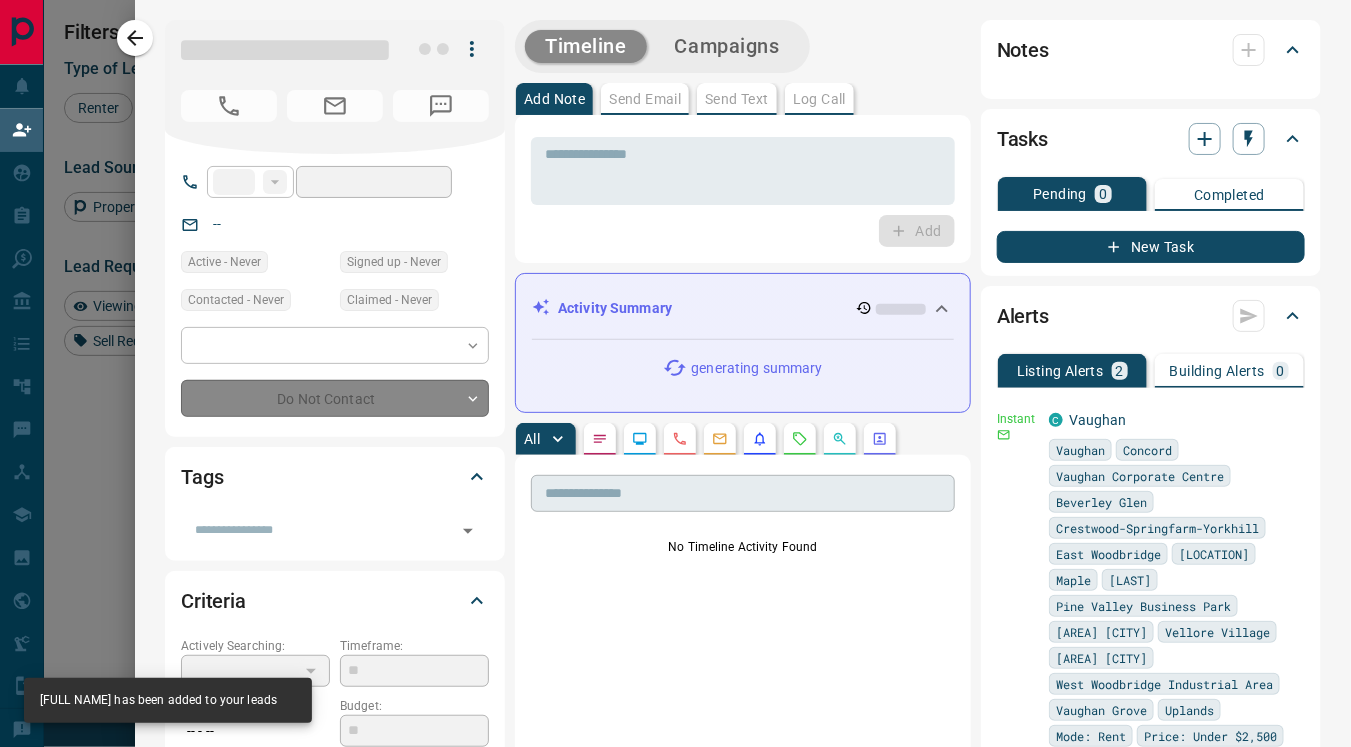 type on "**********" 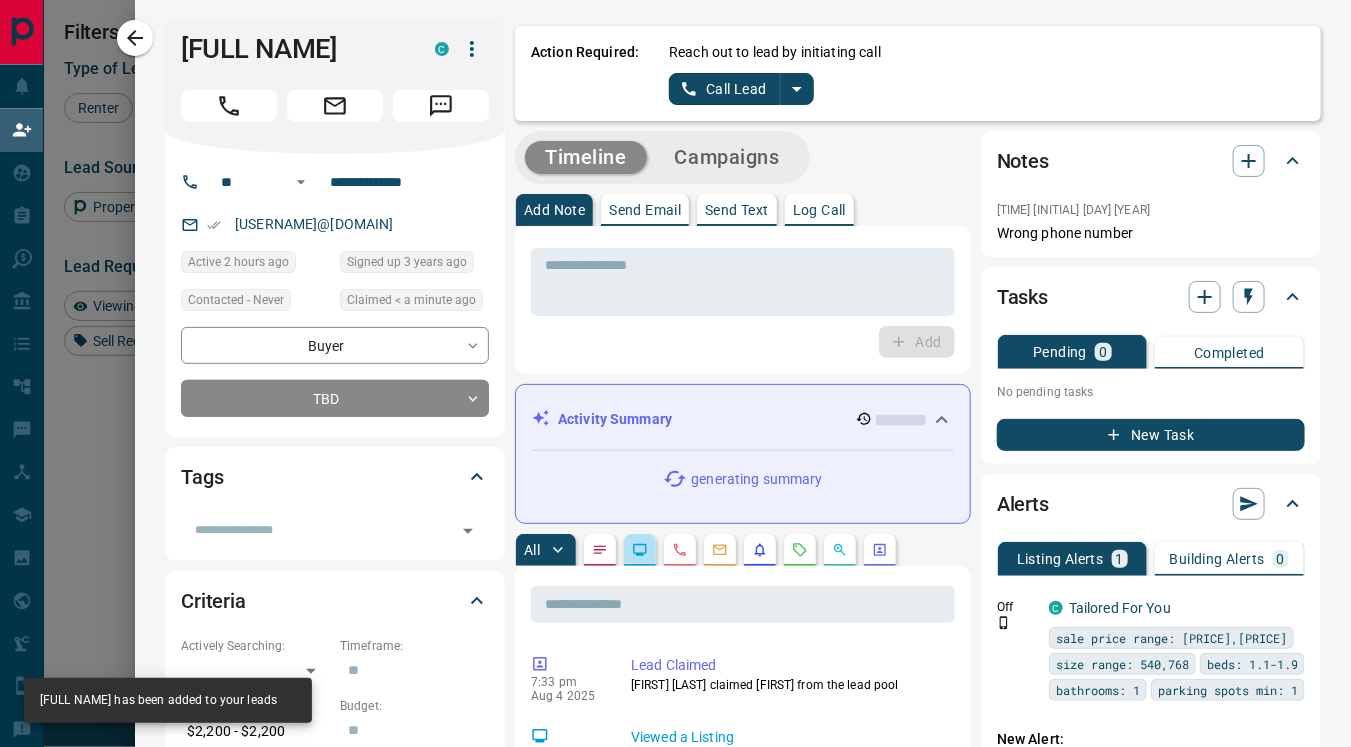 click 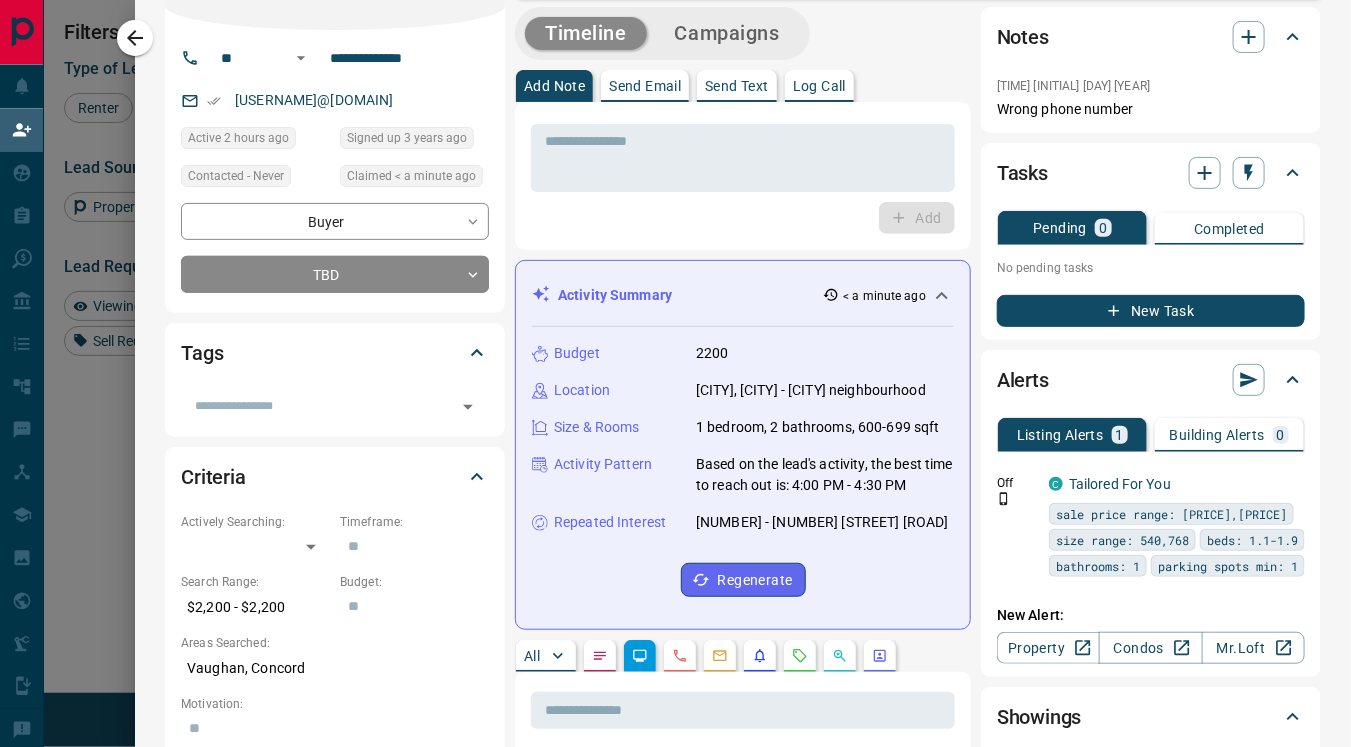 scroll, scrollTop: 109, scrollLeft: 0, axis: vertical 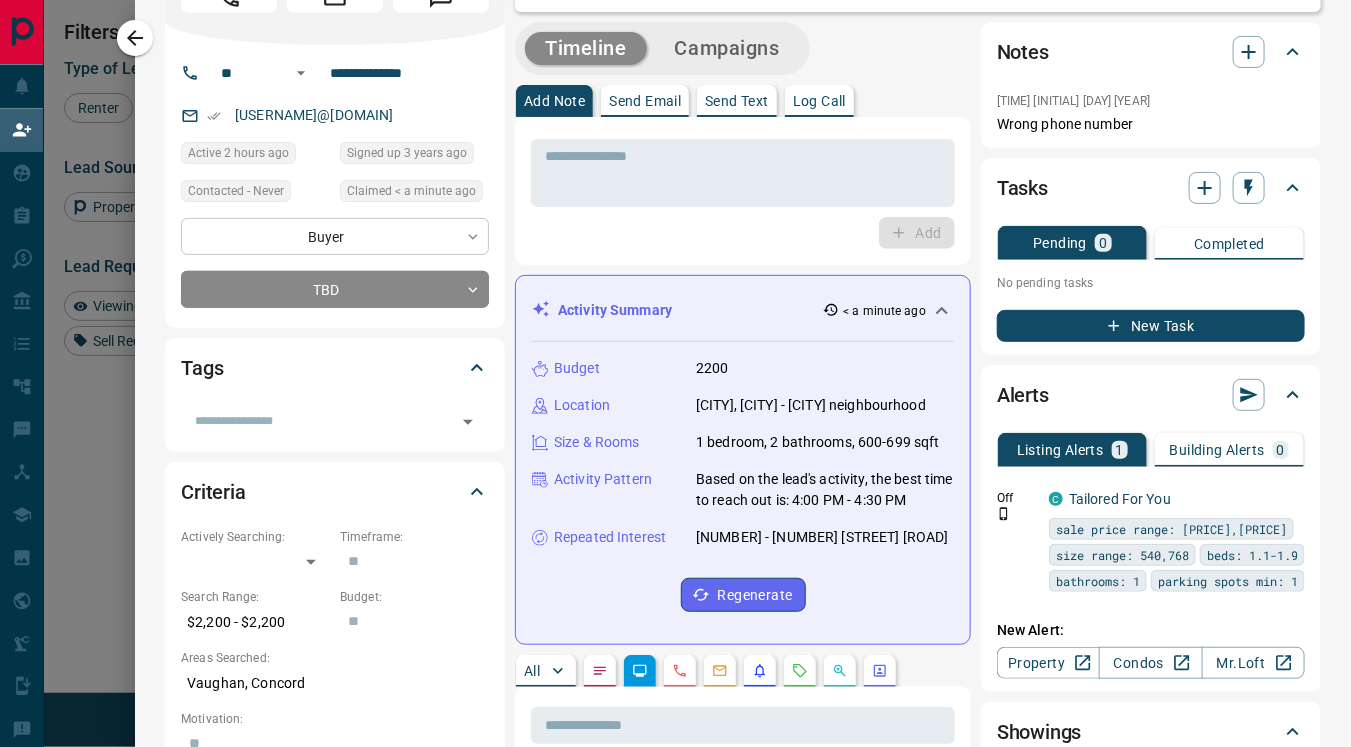 click on "Lead Transfers Claim Leads My Leads Tasks Opportunities Deals Campaigns Automations Messages Broker Bay Training Media Services Agent Resources Precon Worksheet Mobile Apps Disclosure Logout My Daily Quota Renter [FIRST] [LAST] C [USERNAME]@[DOMAIN] +[COUNTRYCODE]- [PHONE] $[PRICE] - $[PRICE] [CITY] Buyer [FIRST] [LAST] C [USERNAME]@[DOMAIN] +[COUNTRYCODE]- [PHONE] $[PRICE] - $[PRICE] [CITY] Back to Site Reactivated High Interest Renter [FIRST] [LAST] C [USERNAME]@[DOMAIN] +[COUNTRYCODE]- [PHONE] $[PRICE] - $[PRICE] [CITY], [CITY] Renter [FIRST] [LAST] C [USERNAME]@[DOMAIN] +[COUNTRYCODE]- [PHONE] $[PRICE] - $[PRICE] [CITY], [CITY] Setup Building Alert High Interest Renter [FIRST] [LAST] C [USERNAME]@[DOMAIN] +[COUNTRYCODE]- [PHONE] $[PRICE] - $[PRICE] [CITY], [CITY] Renter [FIRST] [LAST] C [USERNAME]@[DOMAIN] +[COUNTRYCODE]- [PHONE] $[PRICE] - $[PRICE] [CITY], [CITY] Buyer [FIRST] [LAST] C [USERNAME]@[DOMAIN] +[COUNTRYCODE]- [PHONE] $[PRICE] - $[PRICE] [CITY] Renter [FIRST] [LAST] C C" at bounding box center [675, 319] 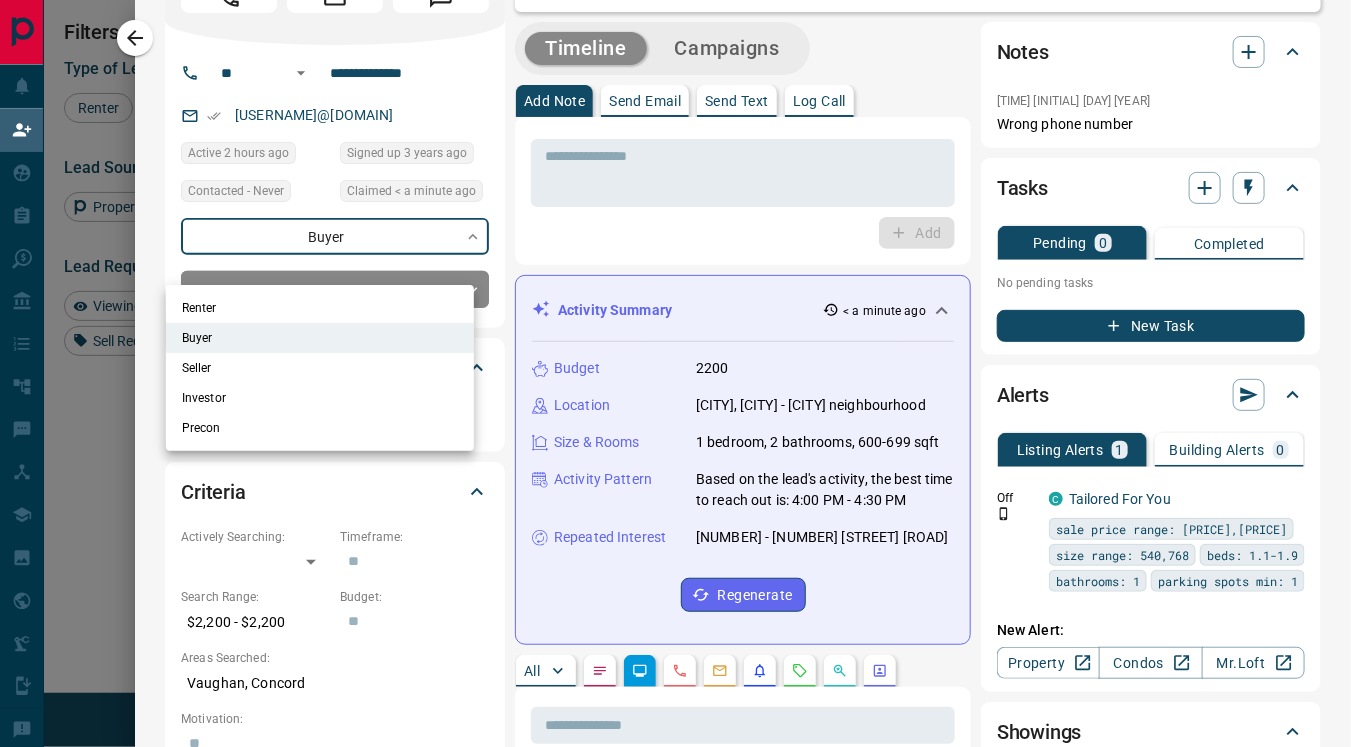 click on "Renter" at bounding box center [320, 308] 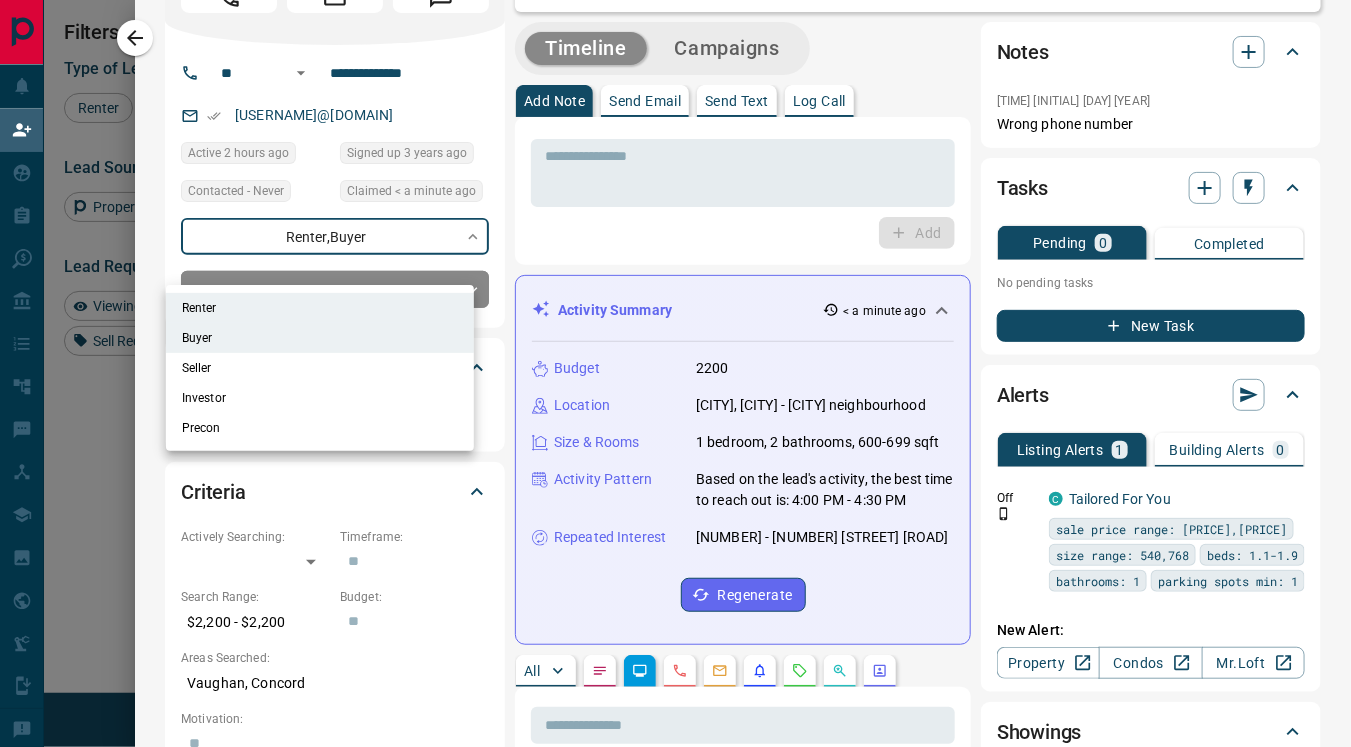 click at bounding box center (675, 373) 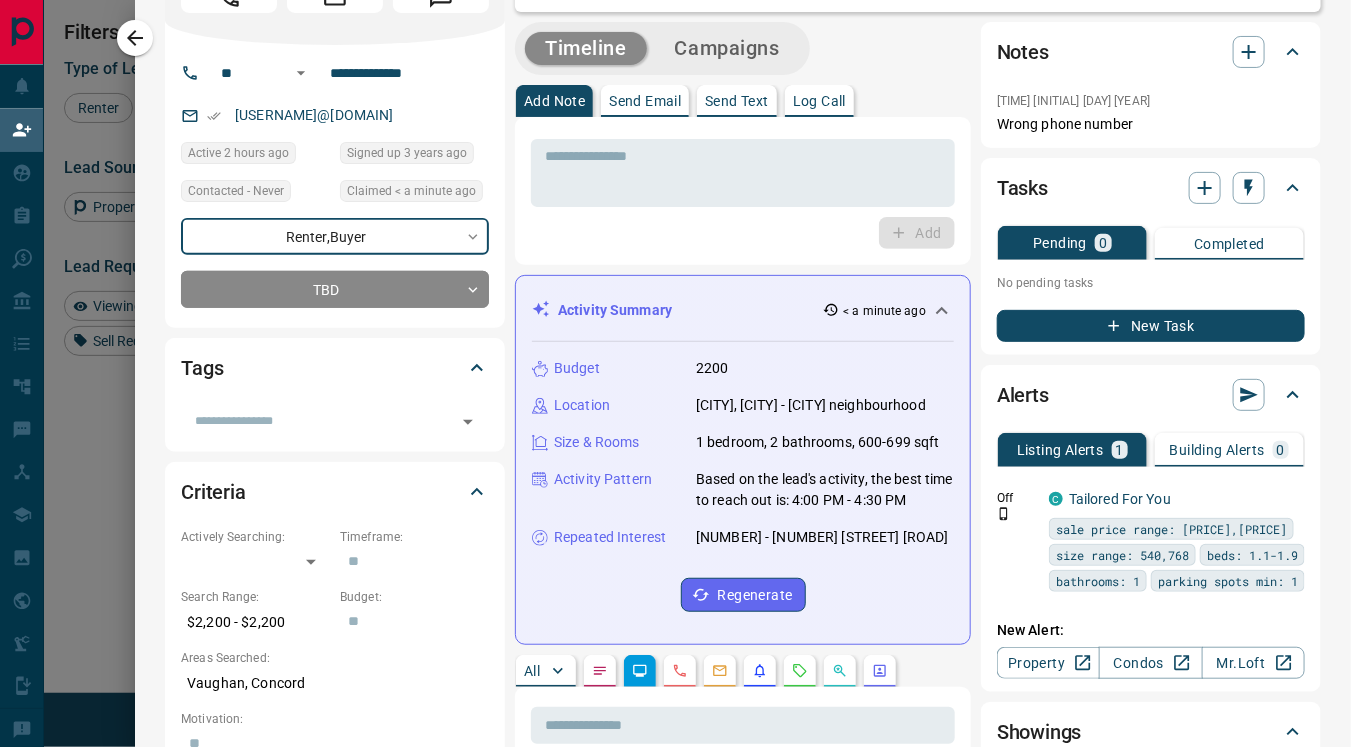 type on "**********" 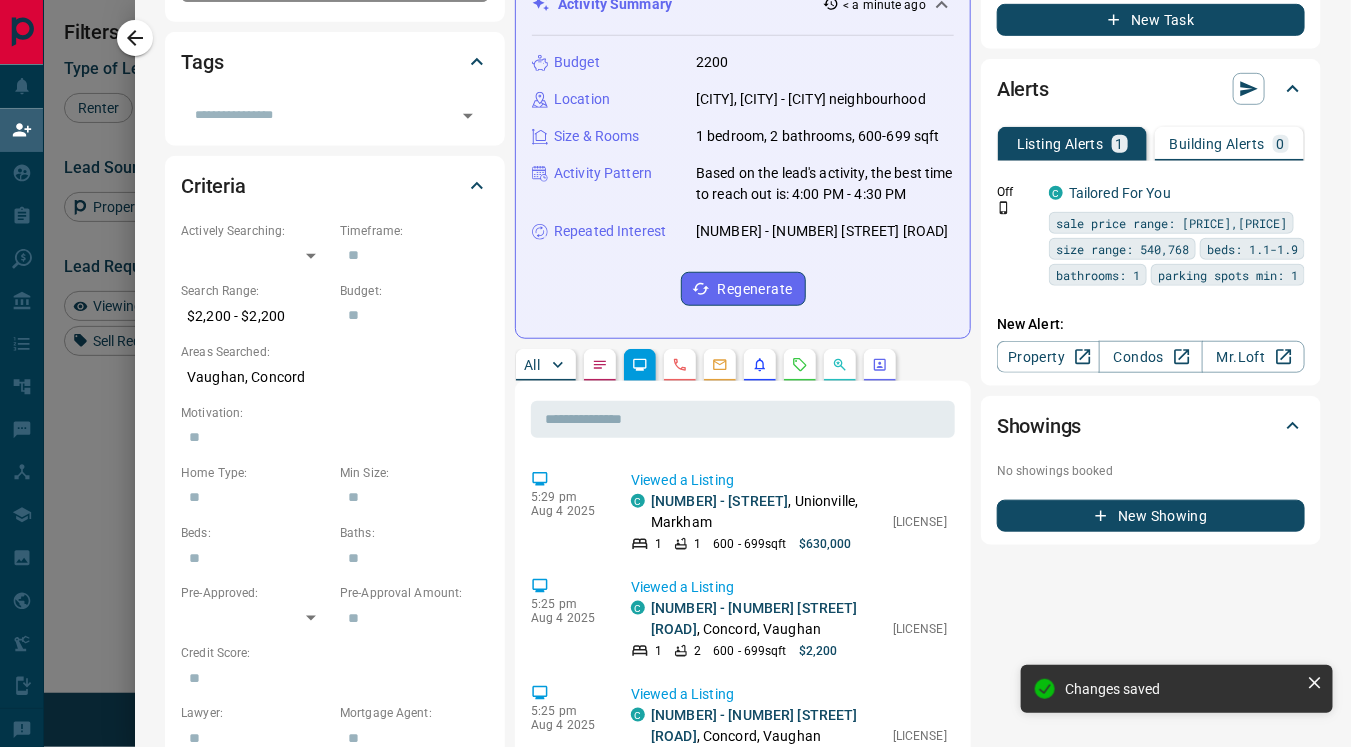 scroll, scrollTop: 0, scrollLeft: 0, axis: both 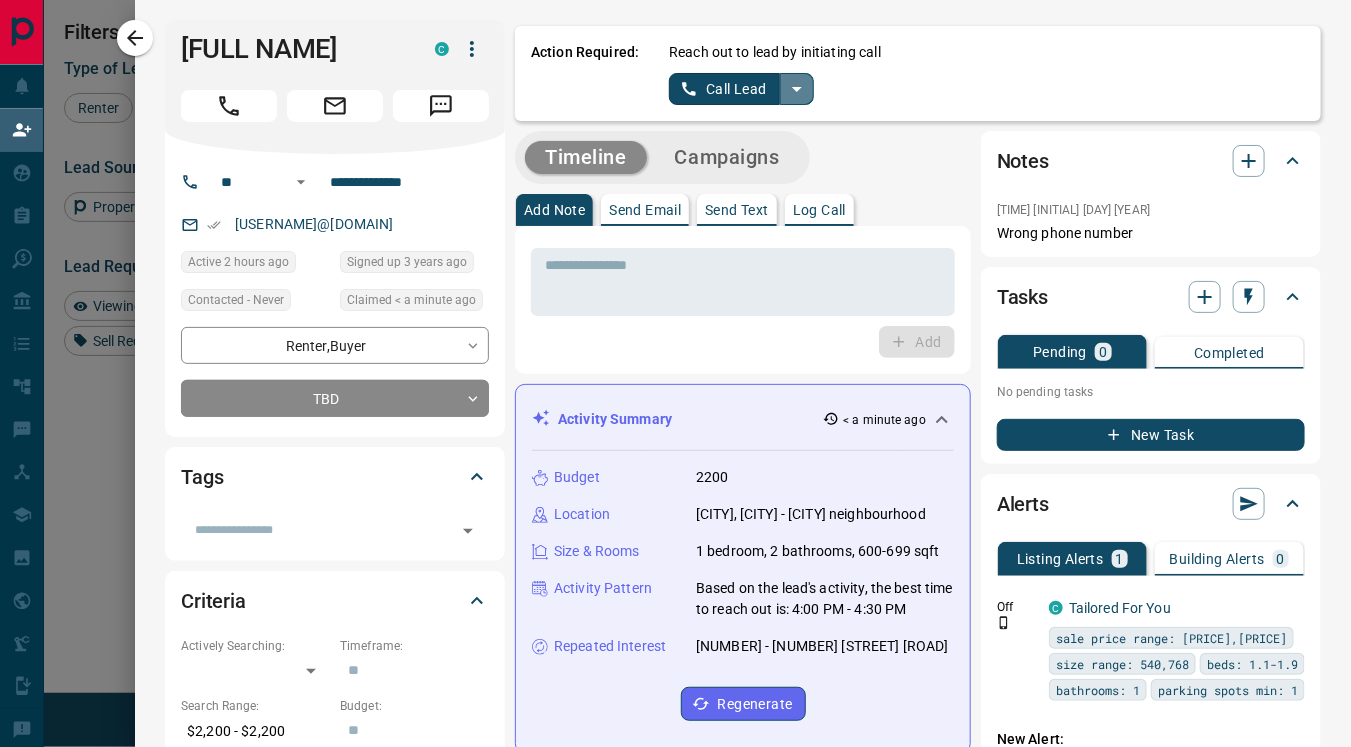 click 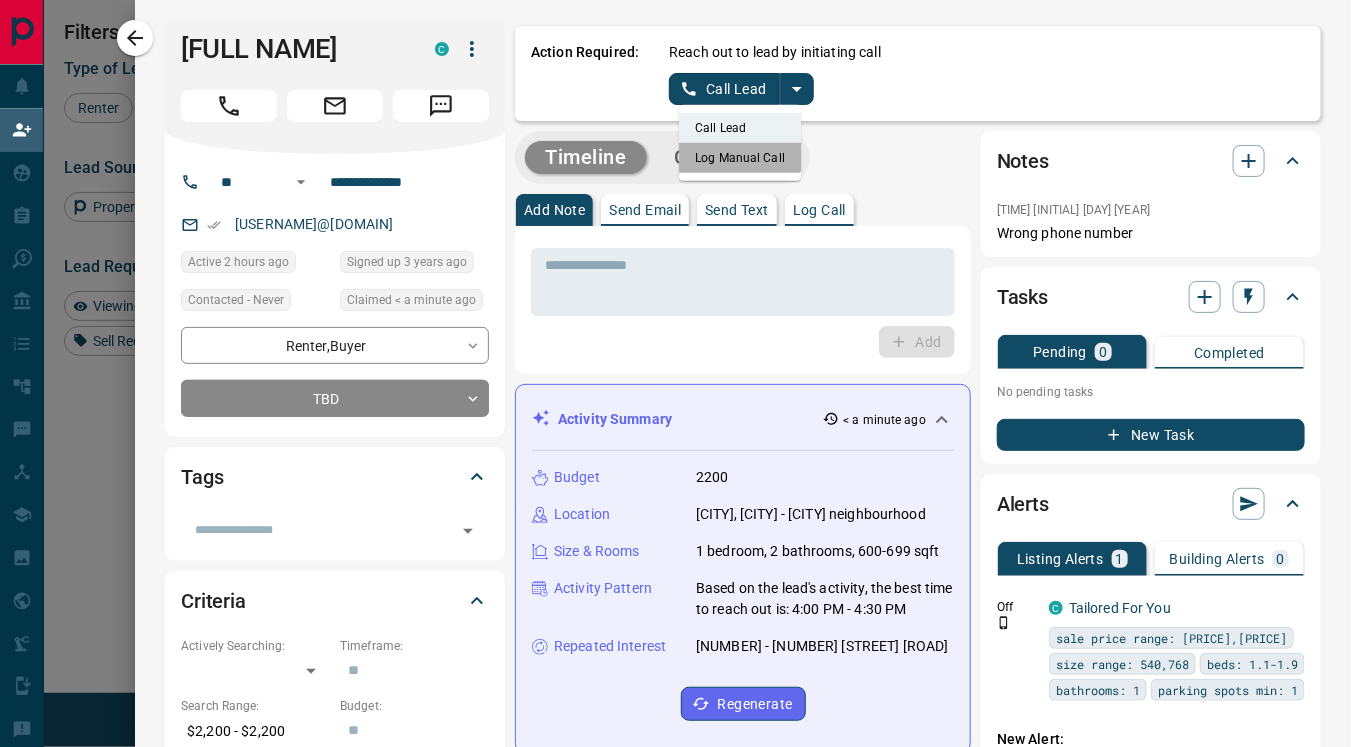 click on "Log Manual Call" at bounding box center [740, 158] 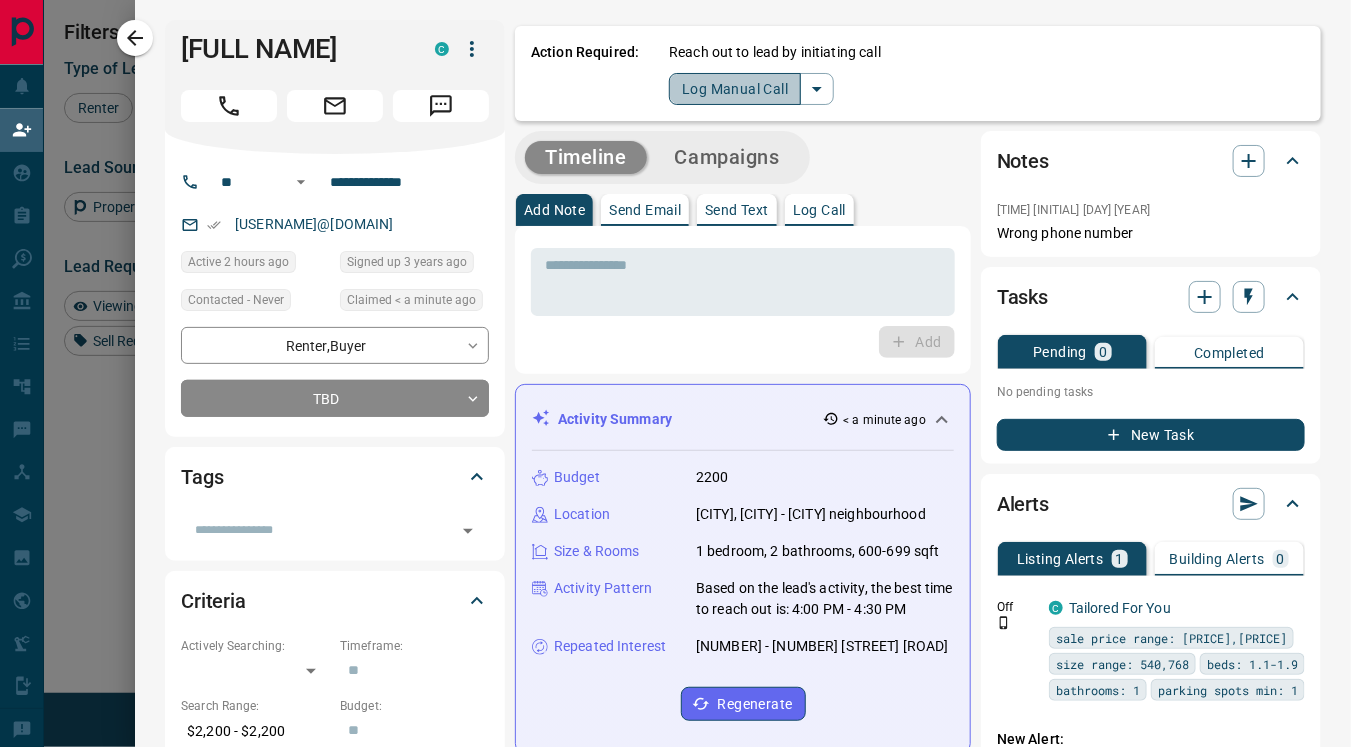 click on "Log Manual Call" at bounding box center [735, 89] 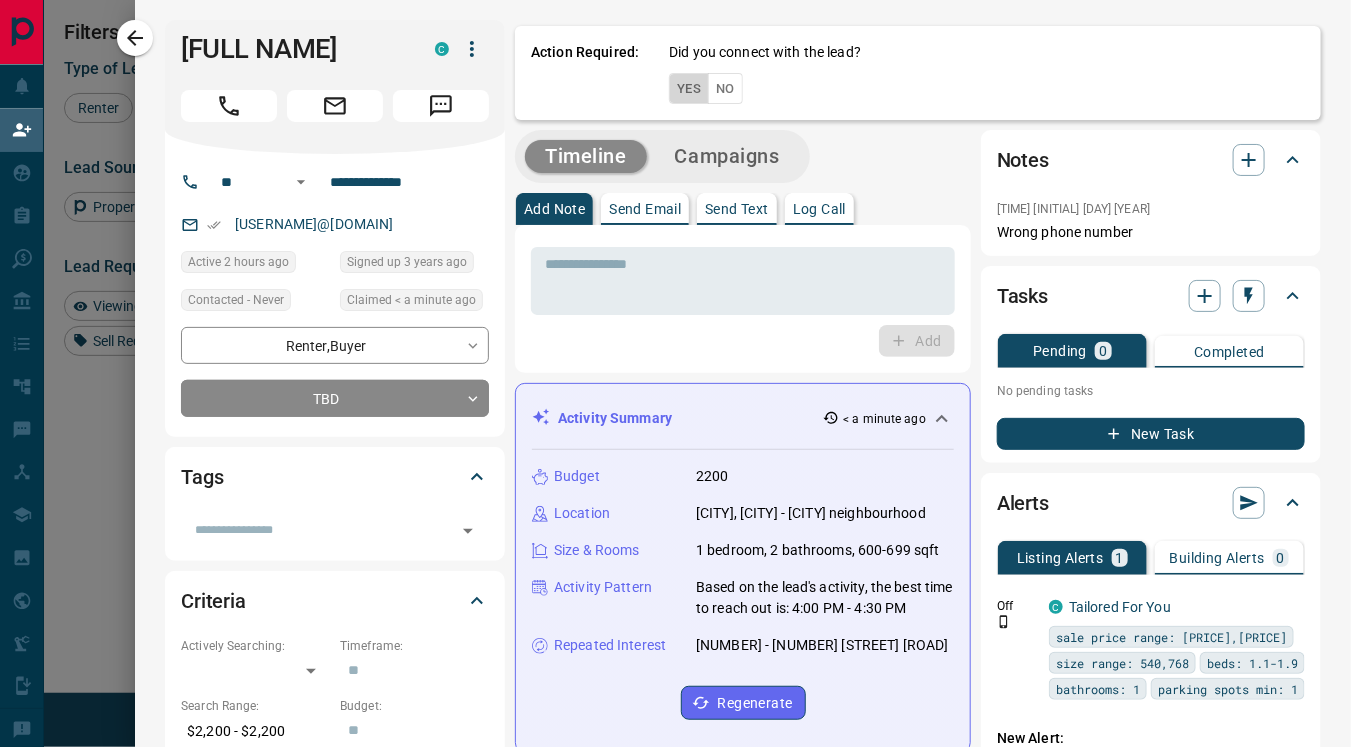 click on "Yes" at bounding box center (689, 88) 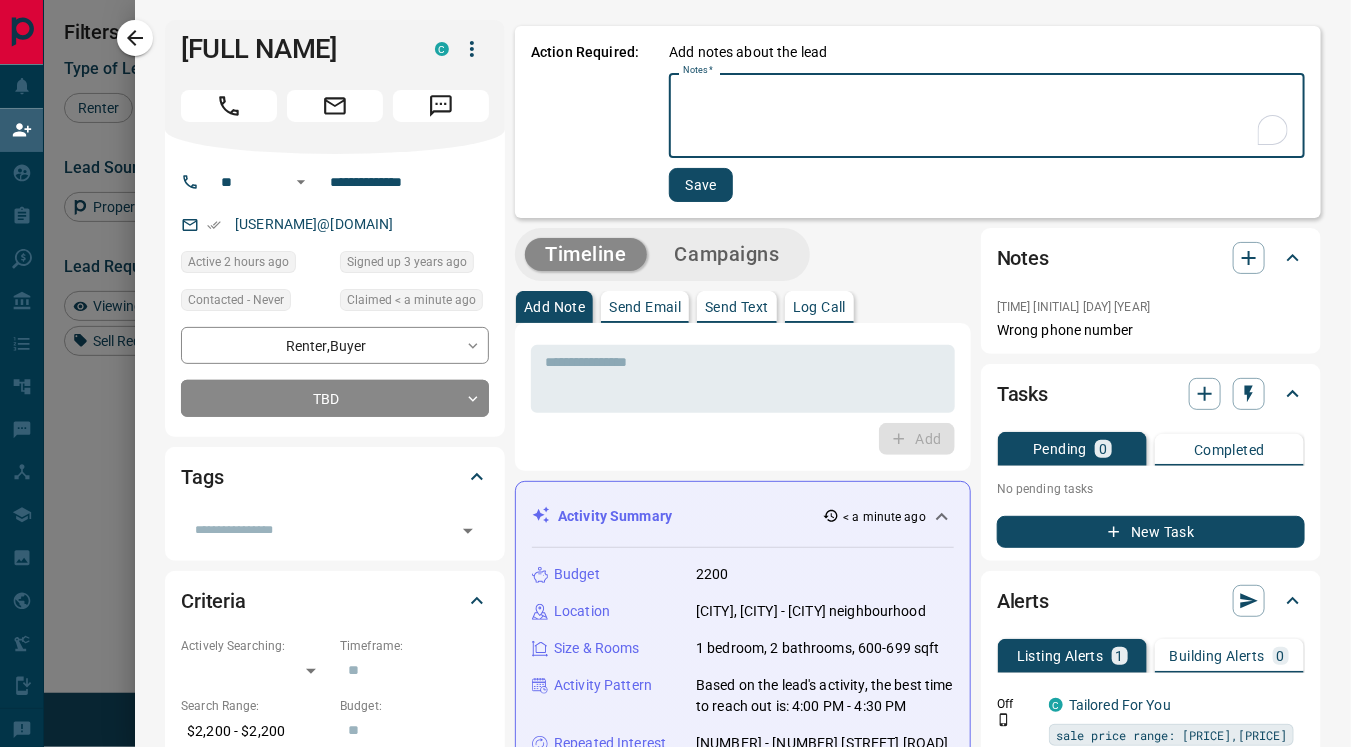 click on "Notes   *" at bounding box center (987, 116) 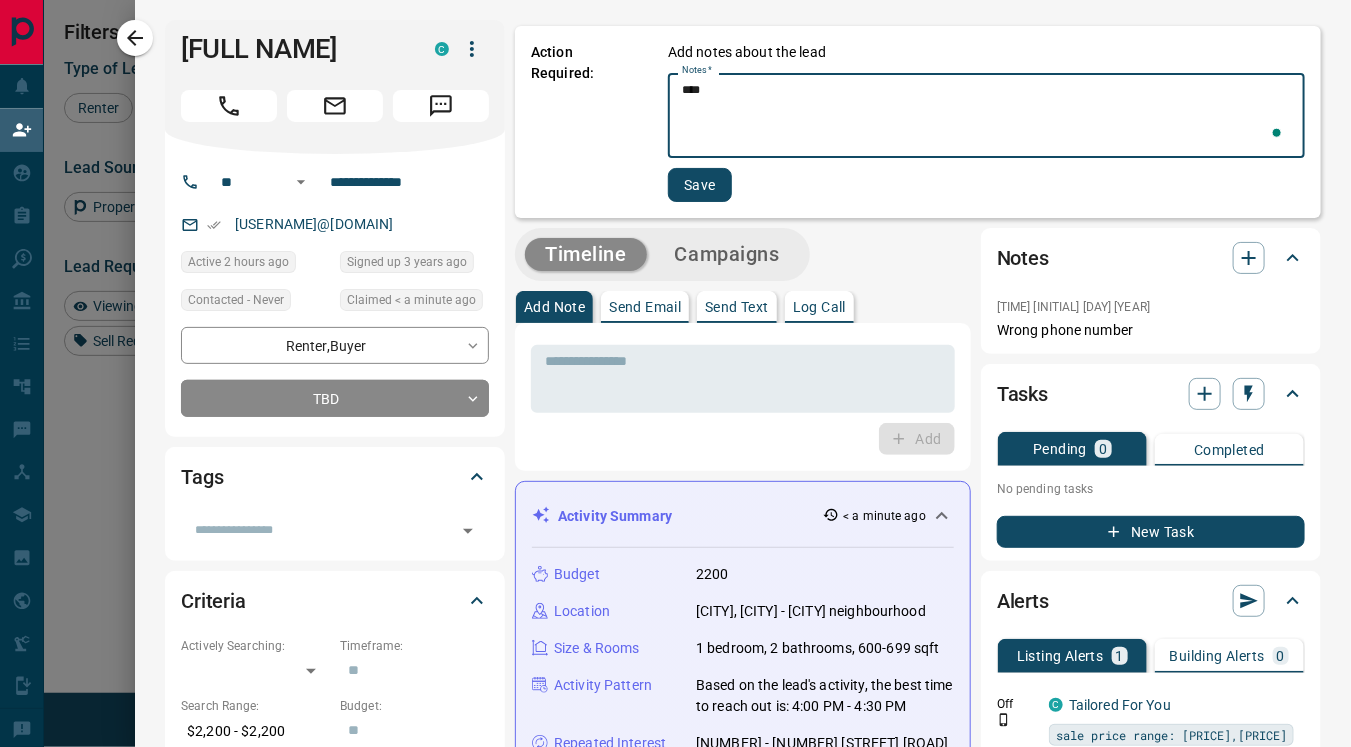 type on "****" 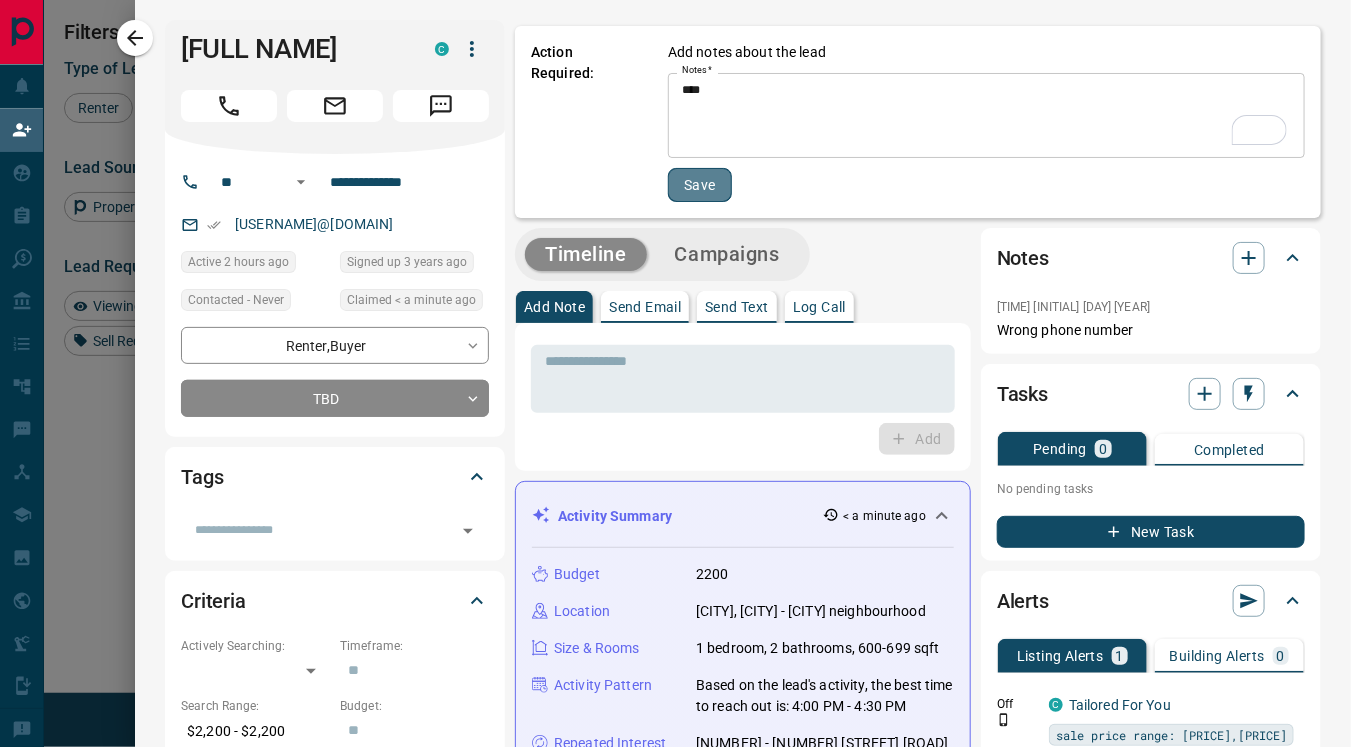 click on "Save" at bounding box center [700, 185] 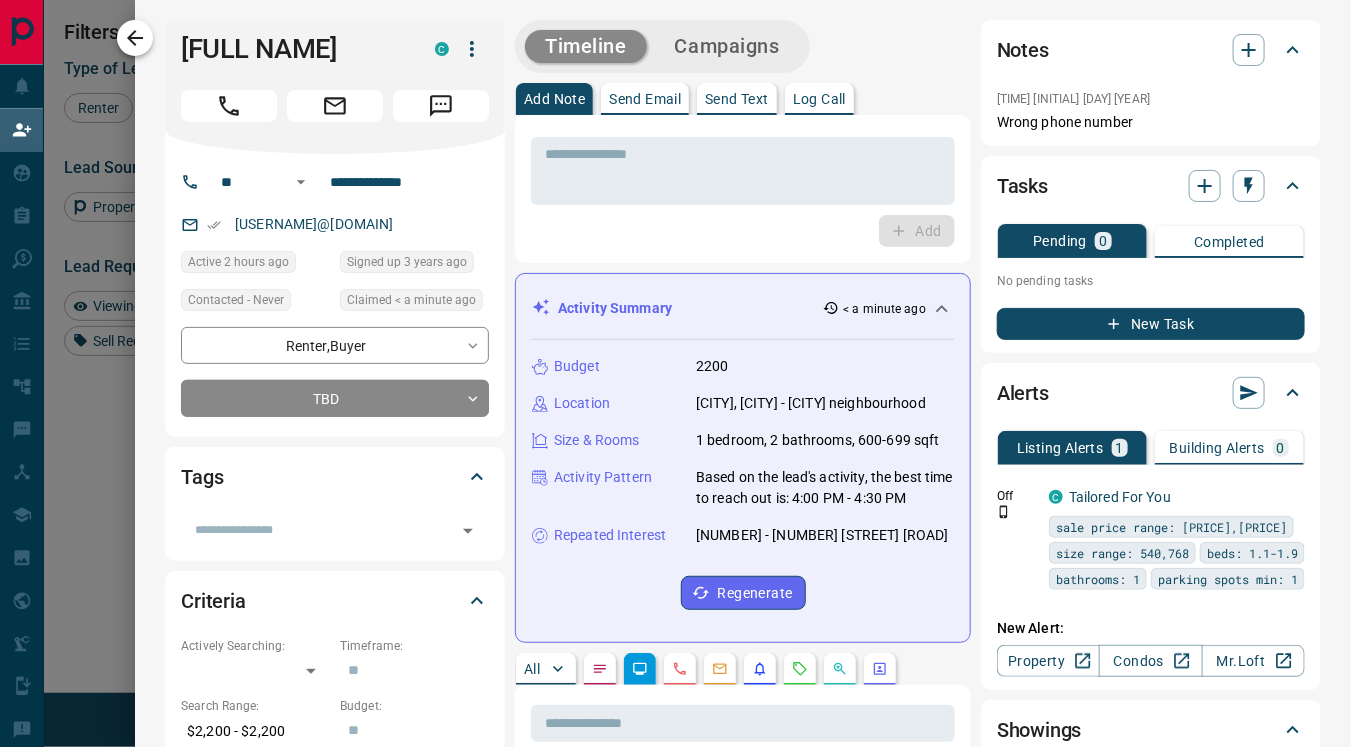 click 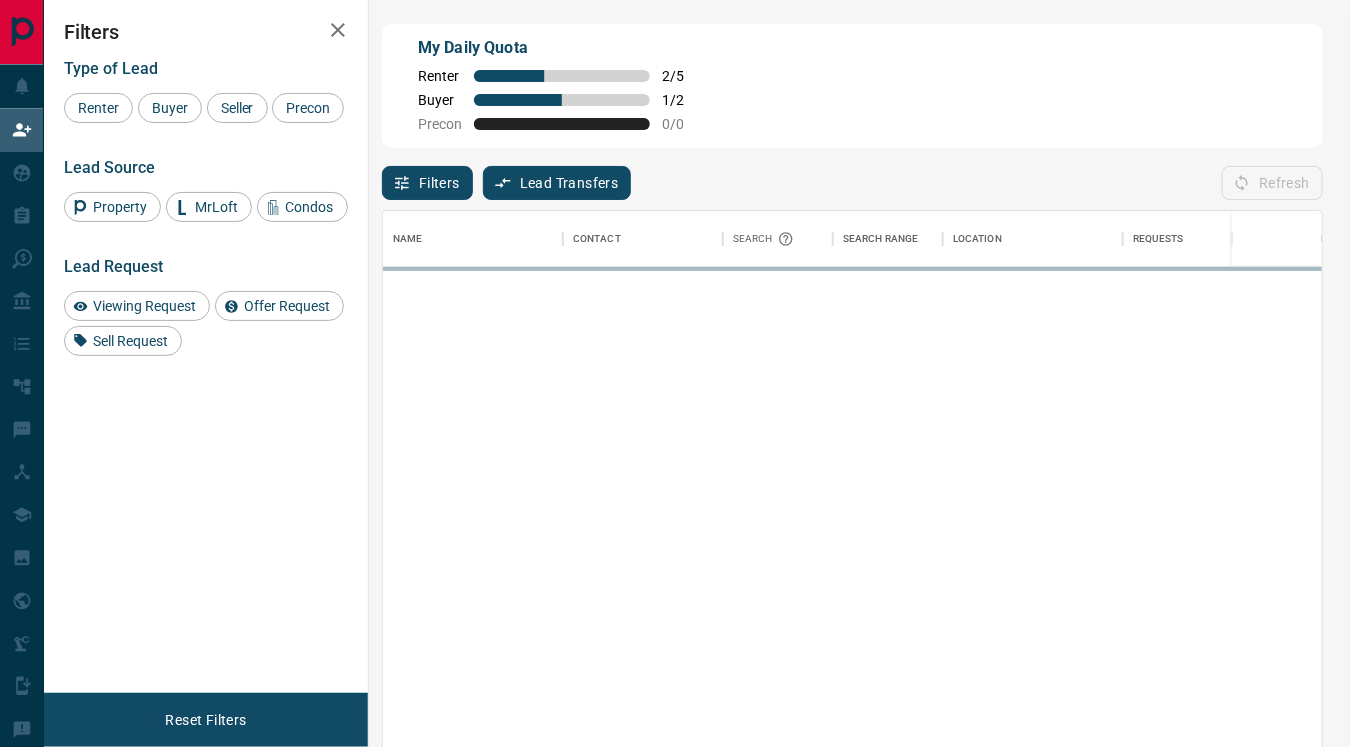 scroll, scrollTop: 18, scrollLeft: 17, axis: both 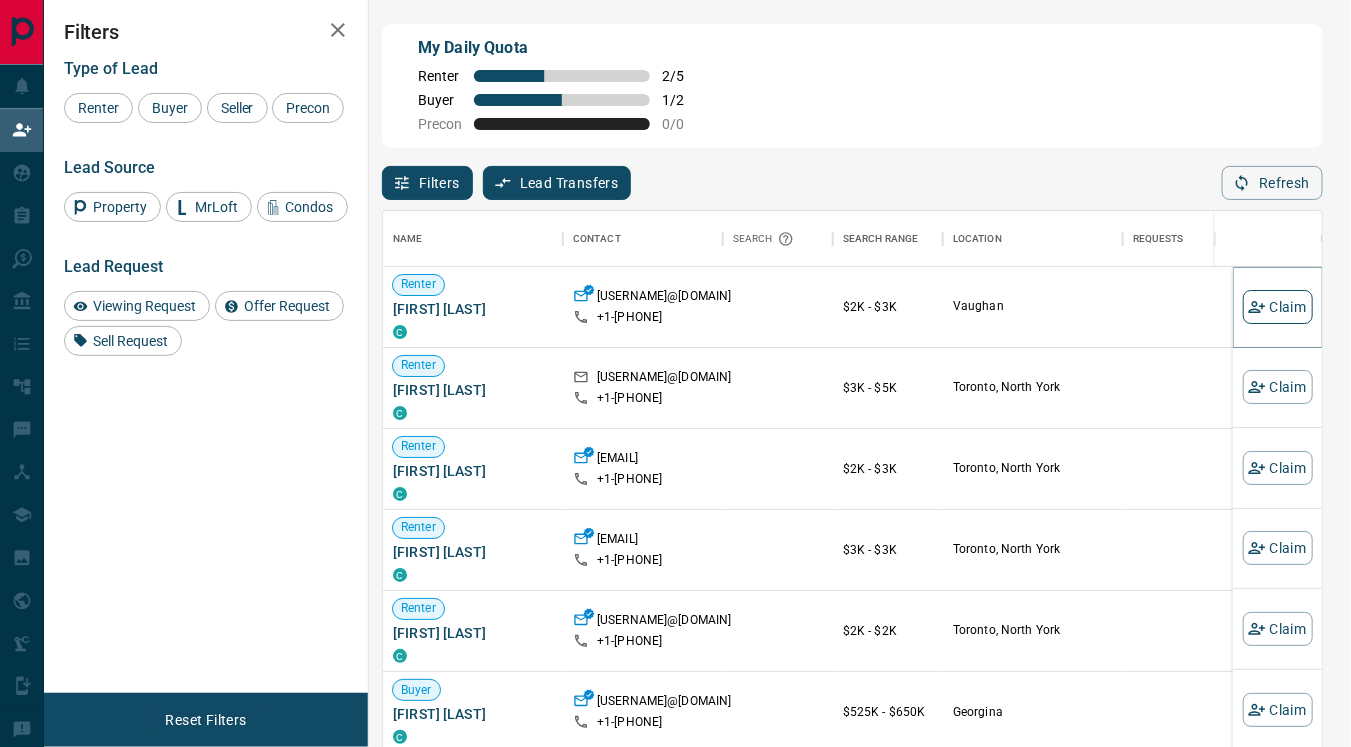 click on "Claim" at bounding box center (1278, 307) 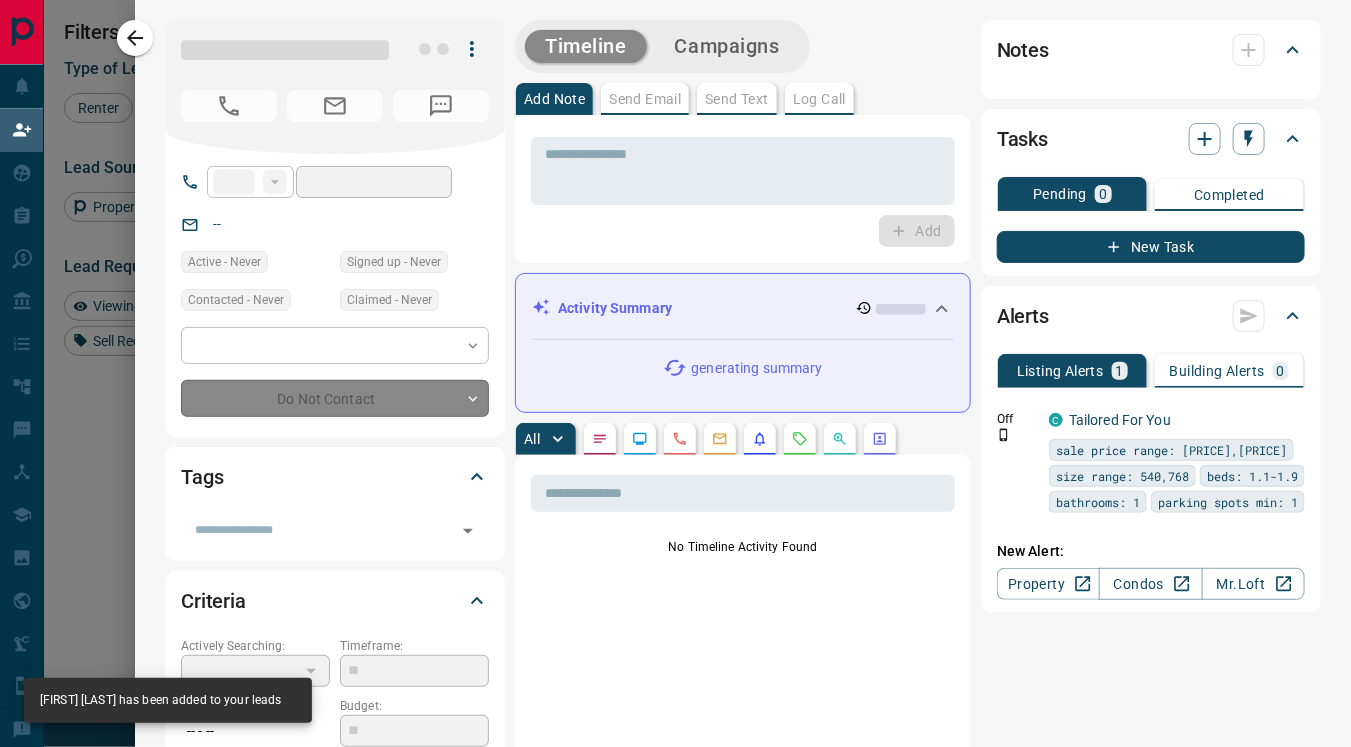 type on "**" 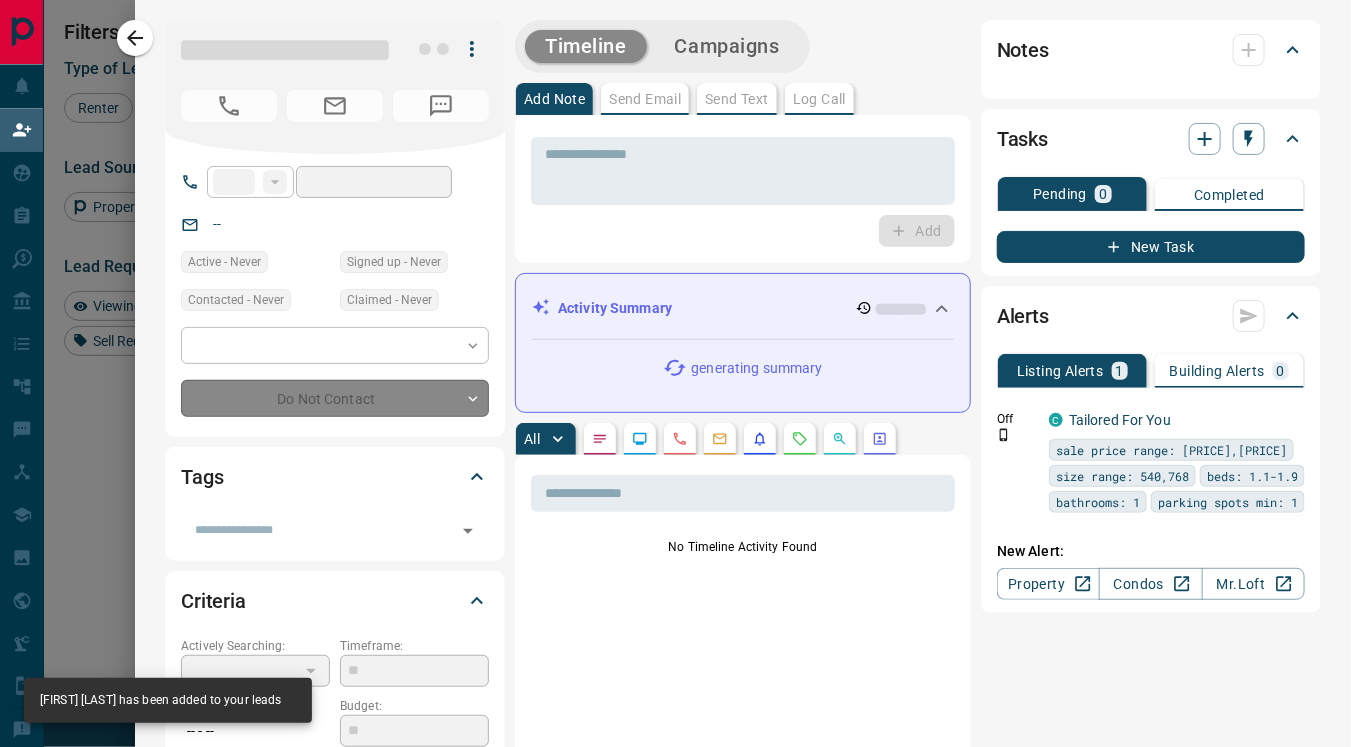 type on "**********" 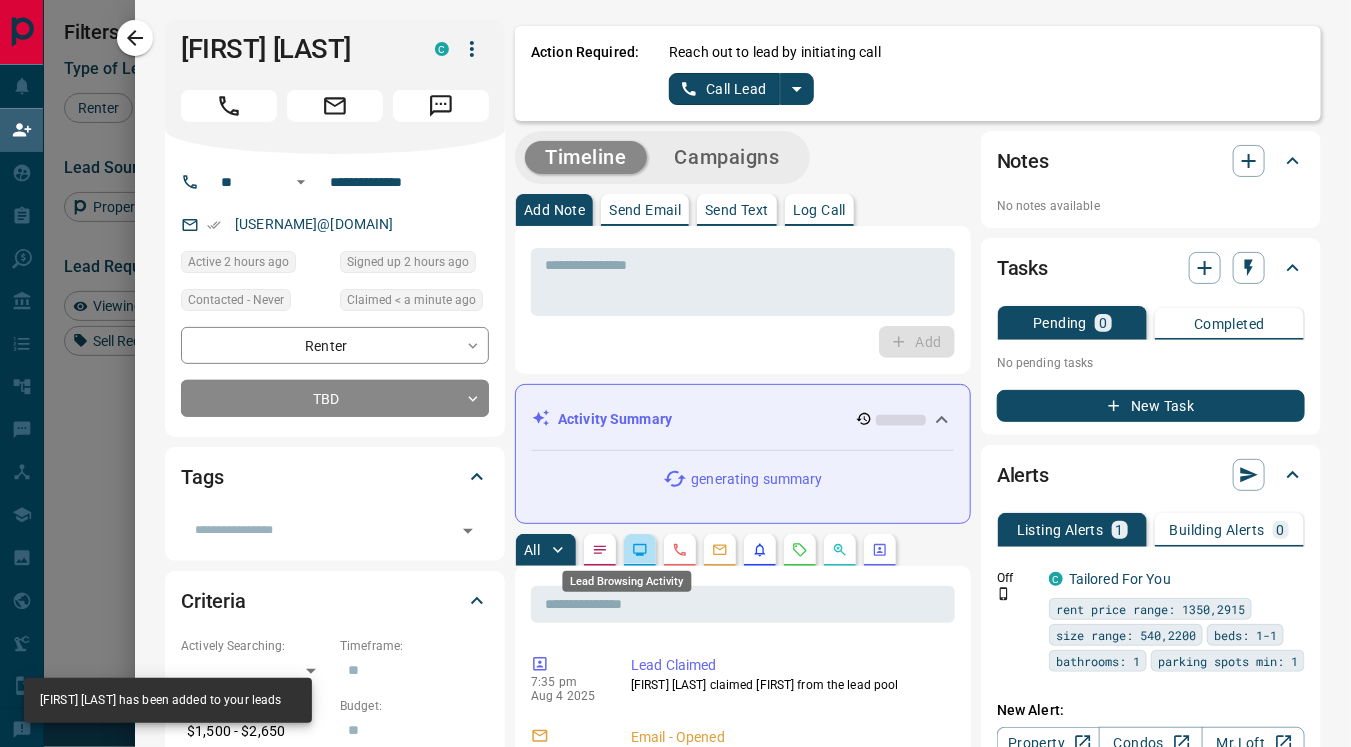 click 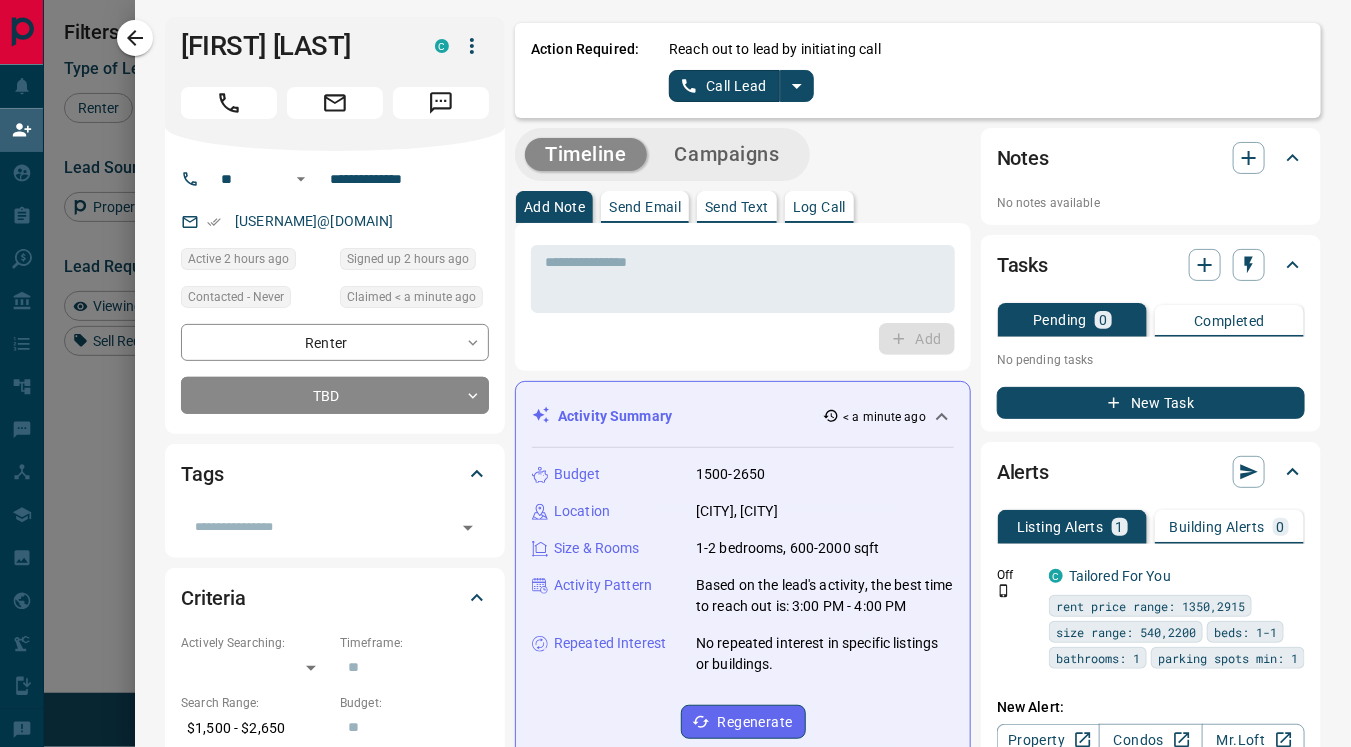 scroll, scrollTop: 0, scrollLeft: 0, axis: both 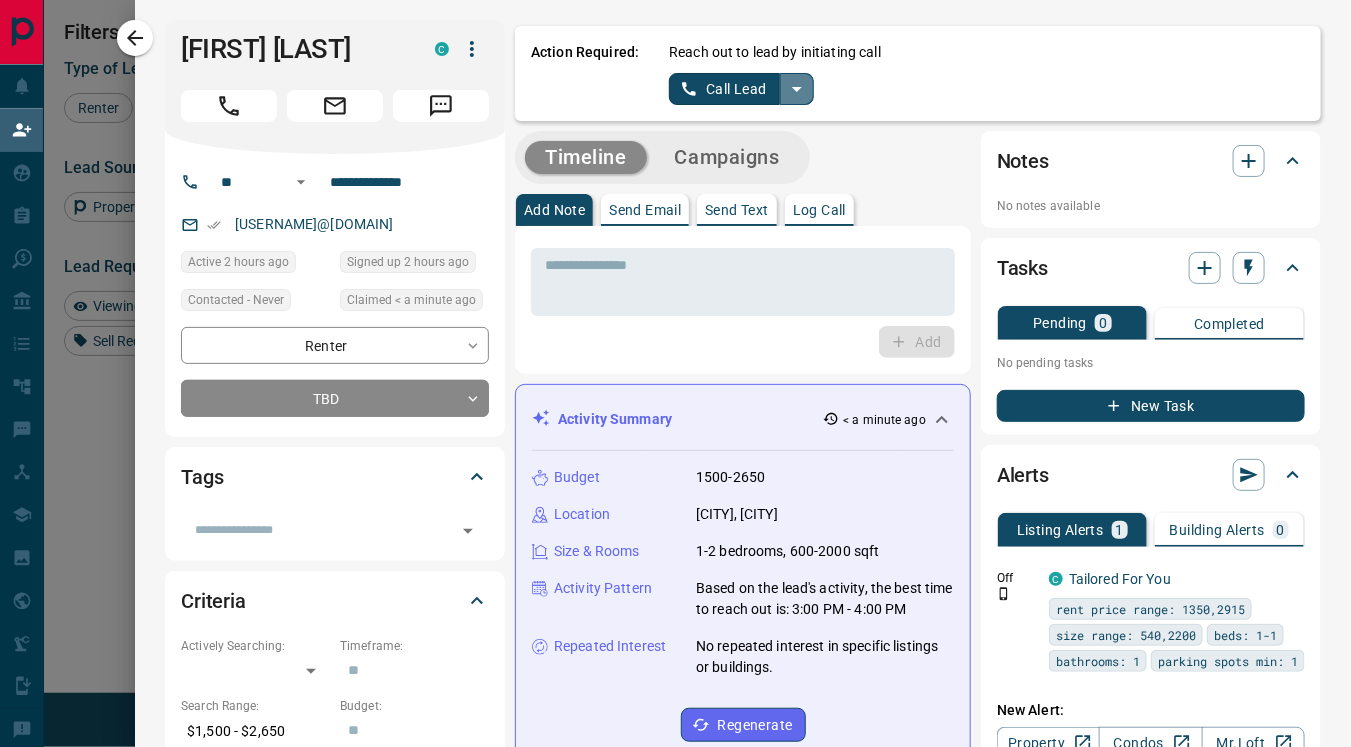 click 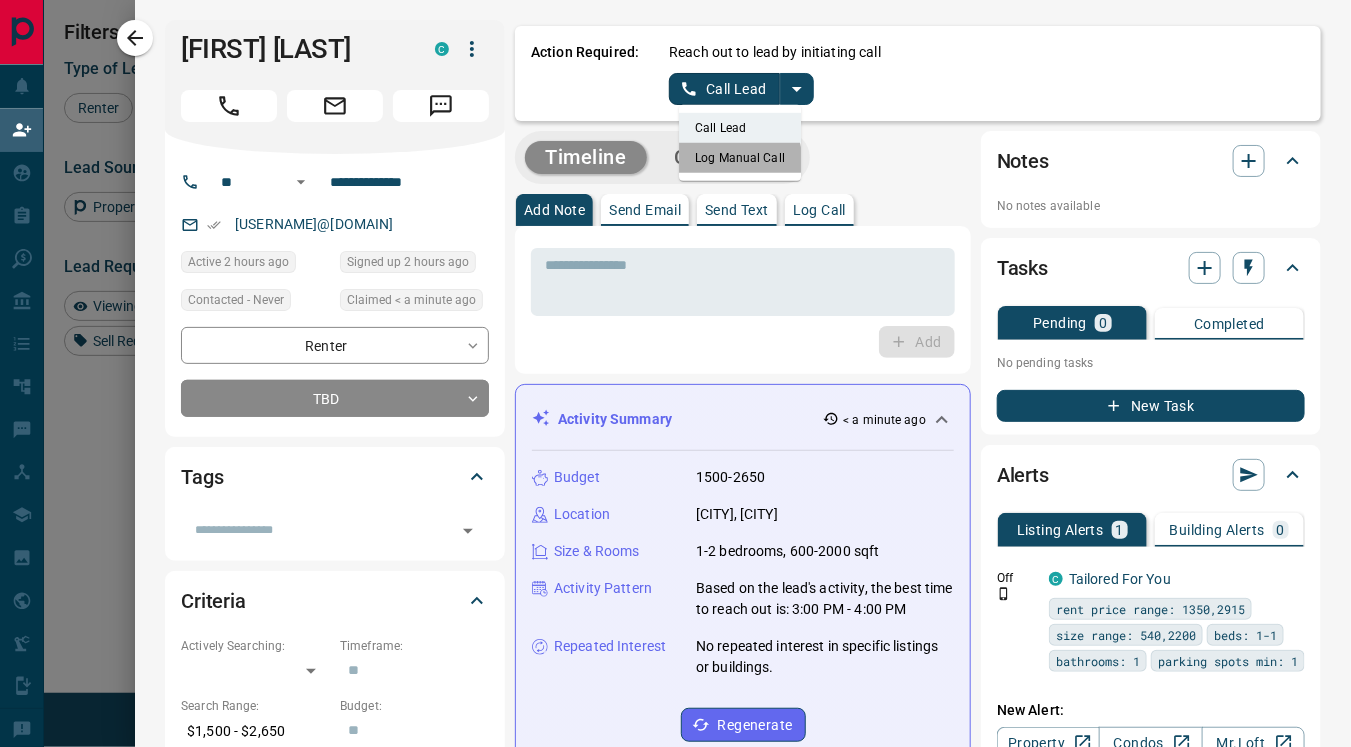click on "Log Manual Call" at bounding box center [740, 158] 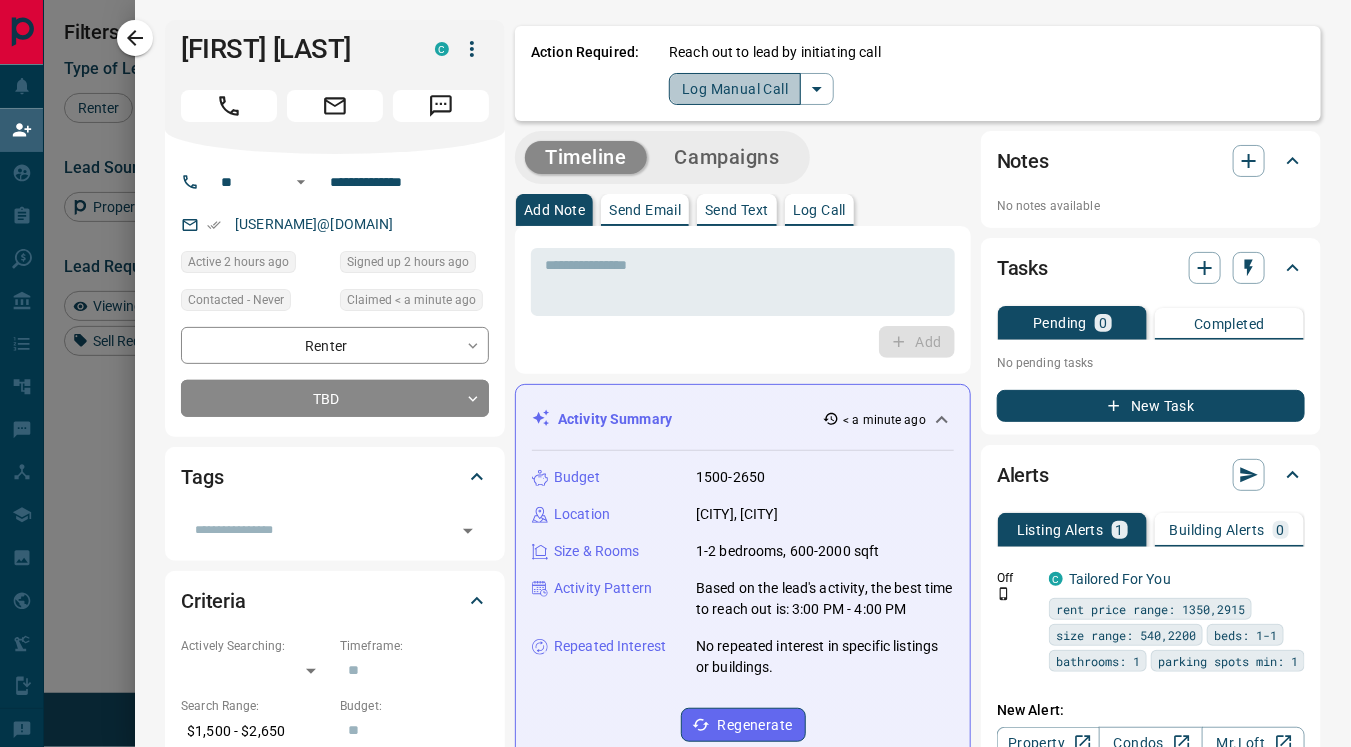 click on "Log Manual Call" at bounding box center [735, 89] 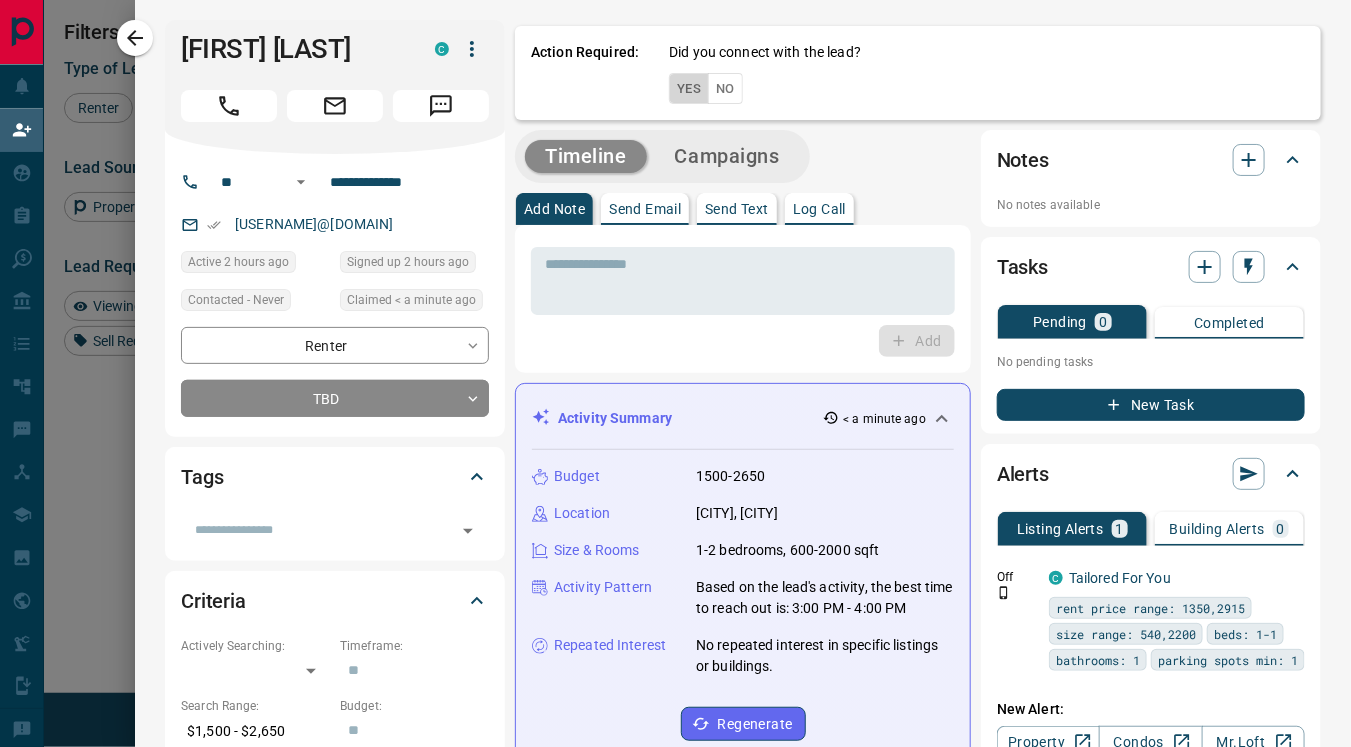 click on "Yes" at bounding box center (689, 88) 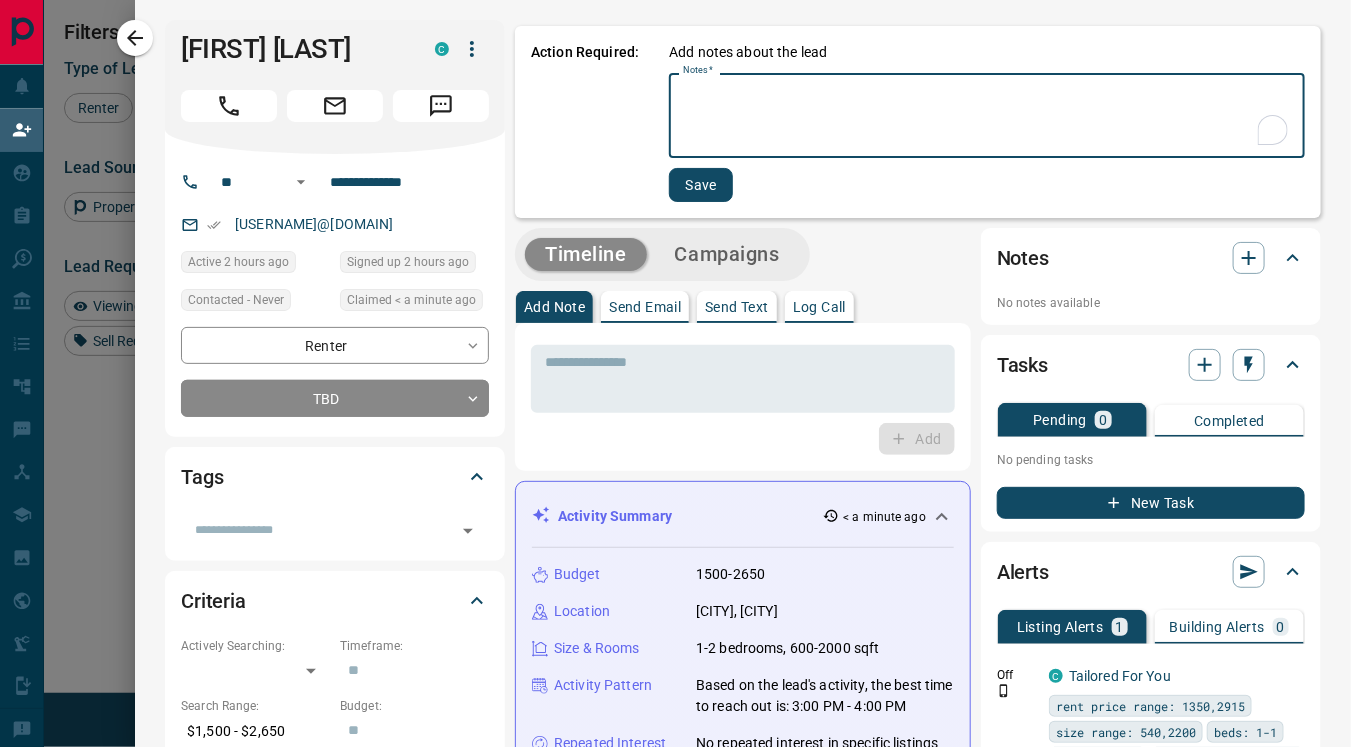 click on "Notes   *" at bounding box center (987, 116) 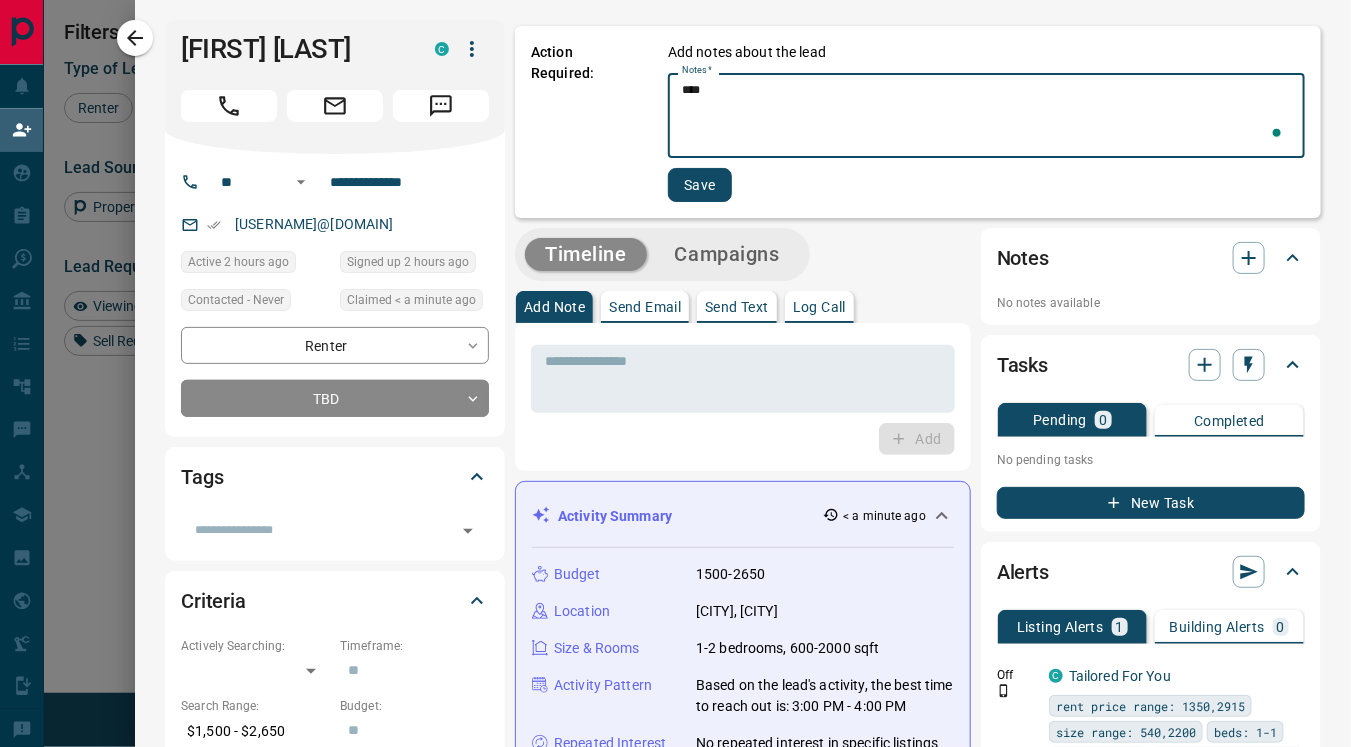 type on "****" 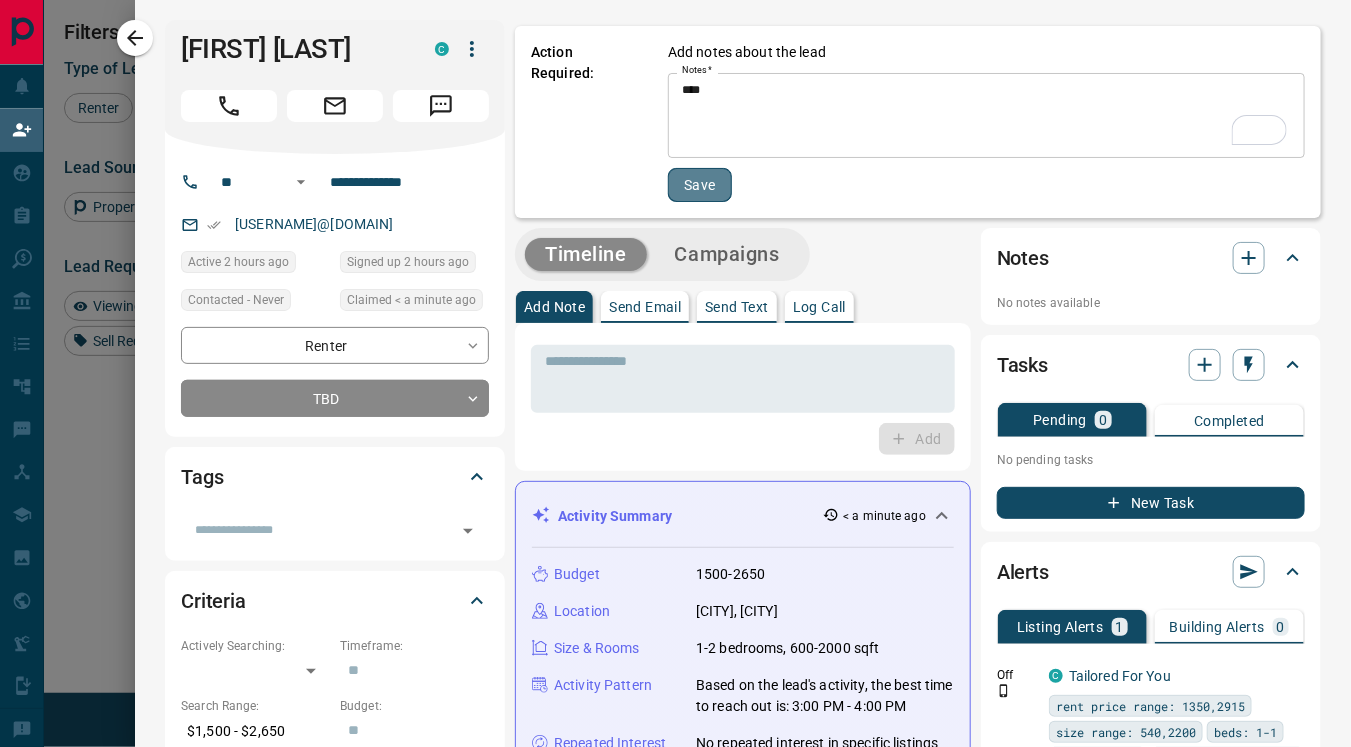 click on "Save" at bounding box center [700, 185] 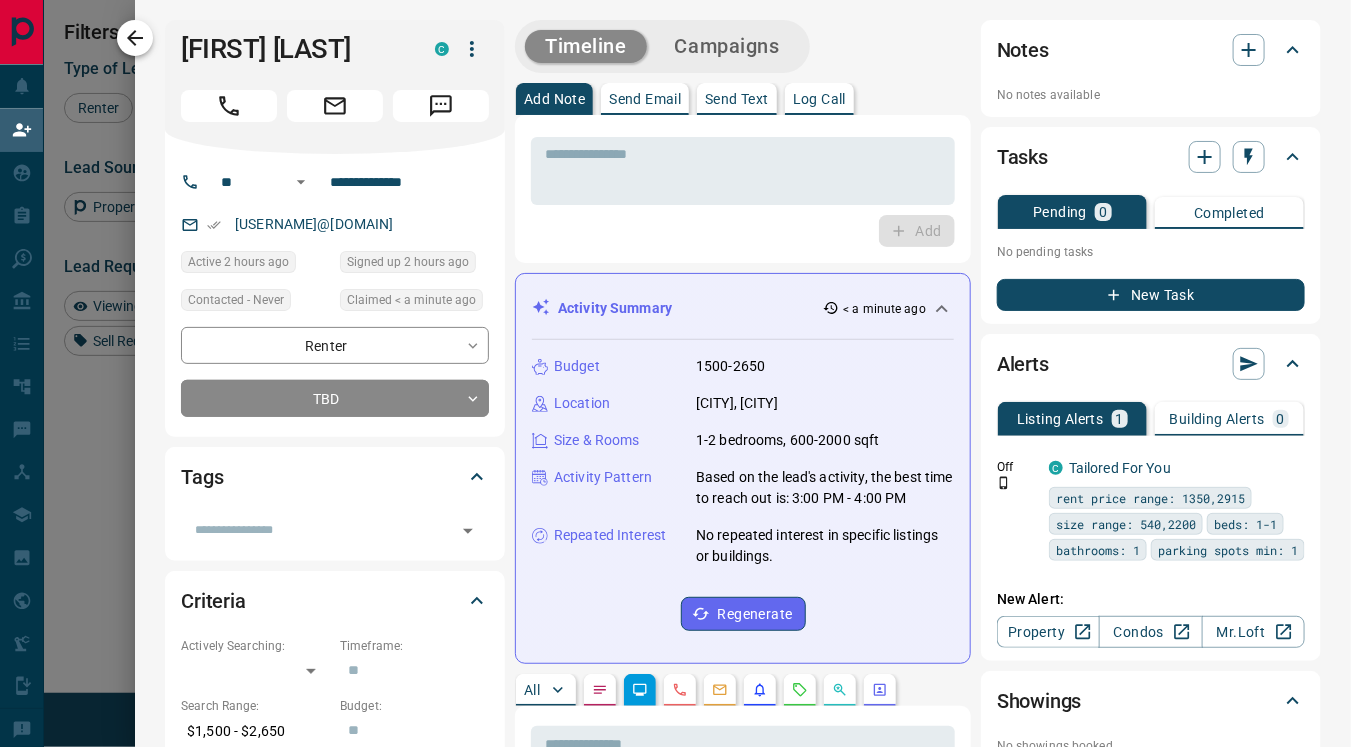 click 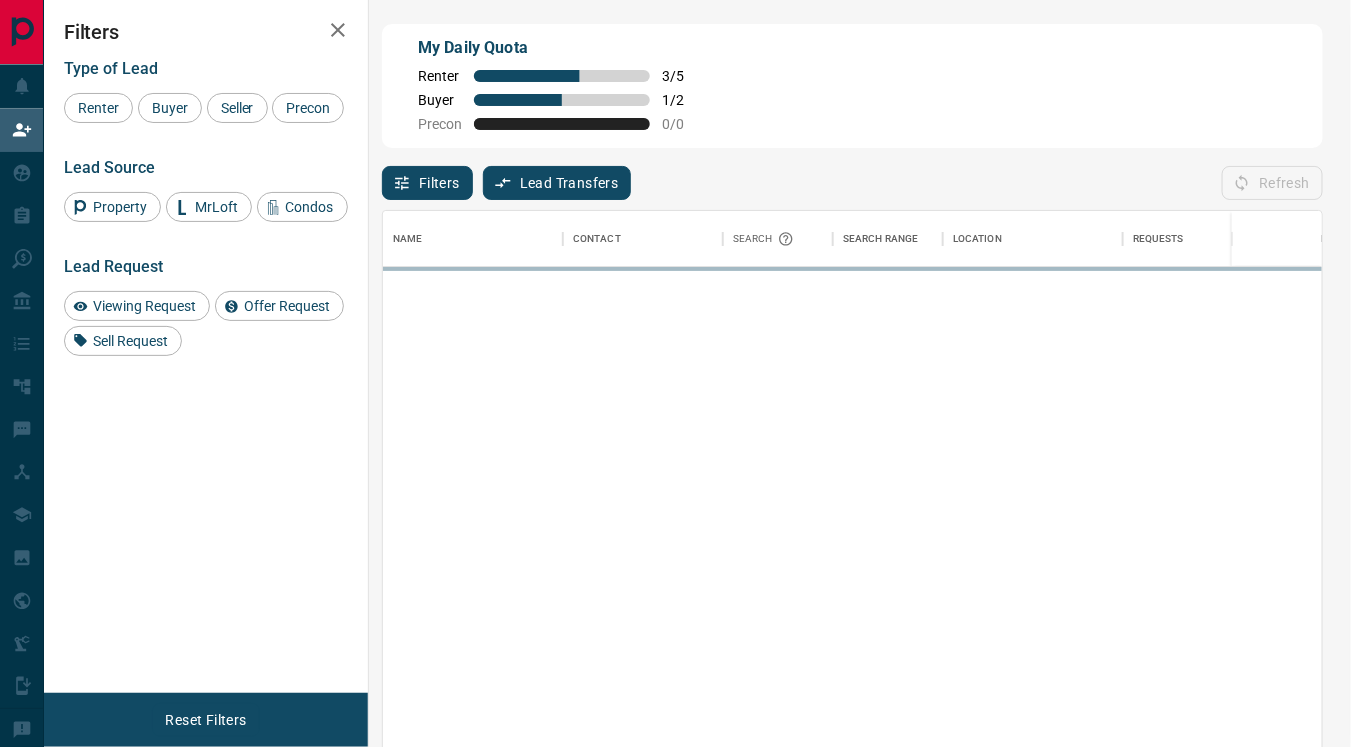 scroll, scrollTop: 18, scrollLeft: 17, axis: both 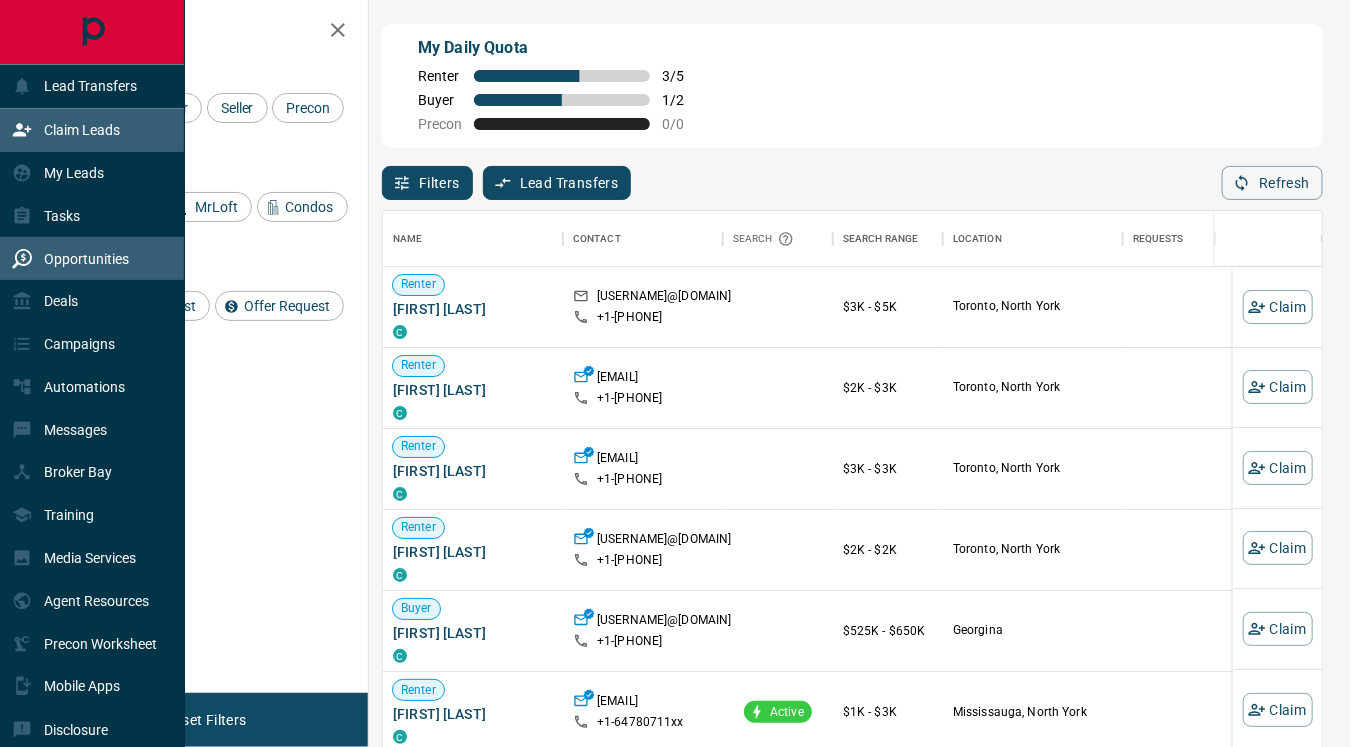click on "Opportunities" at bounding box center [86, 259] 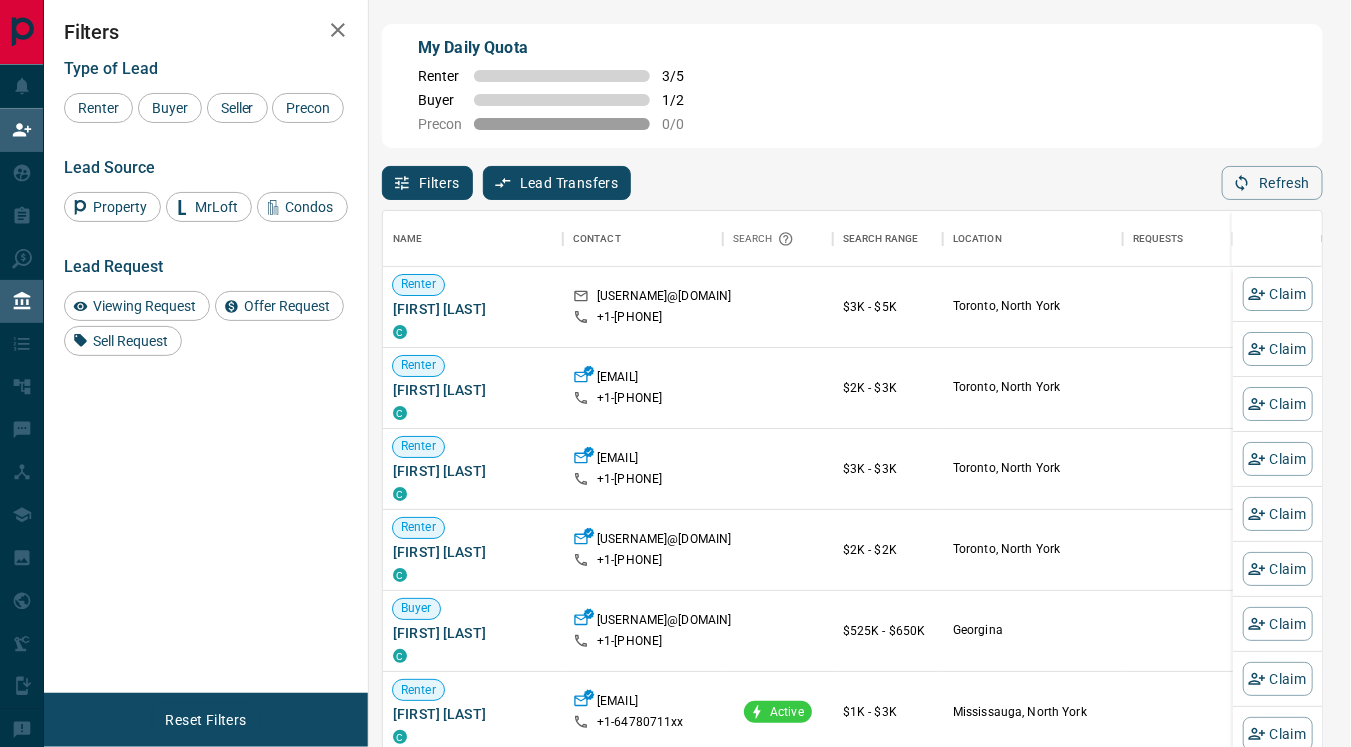 scroll, scrollTop: 18, scrollLeft: 17, axis: both 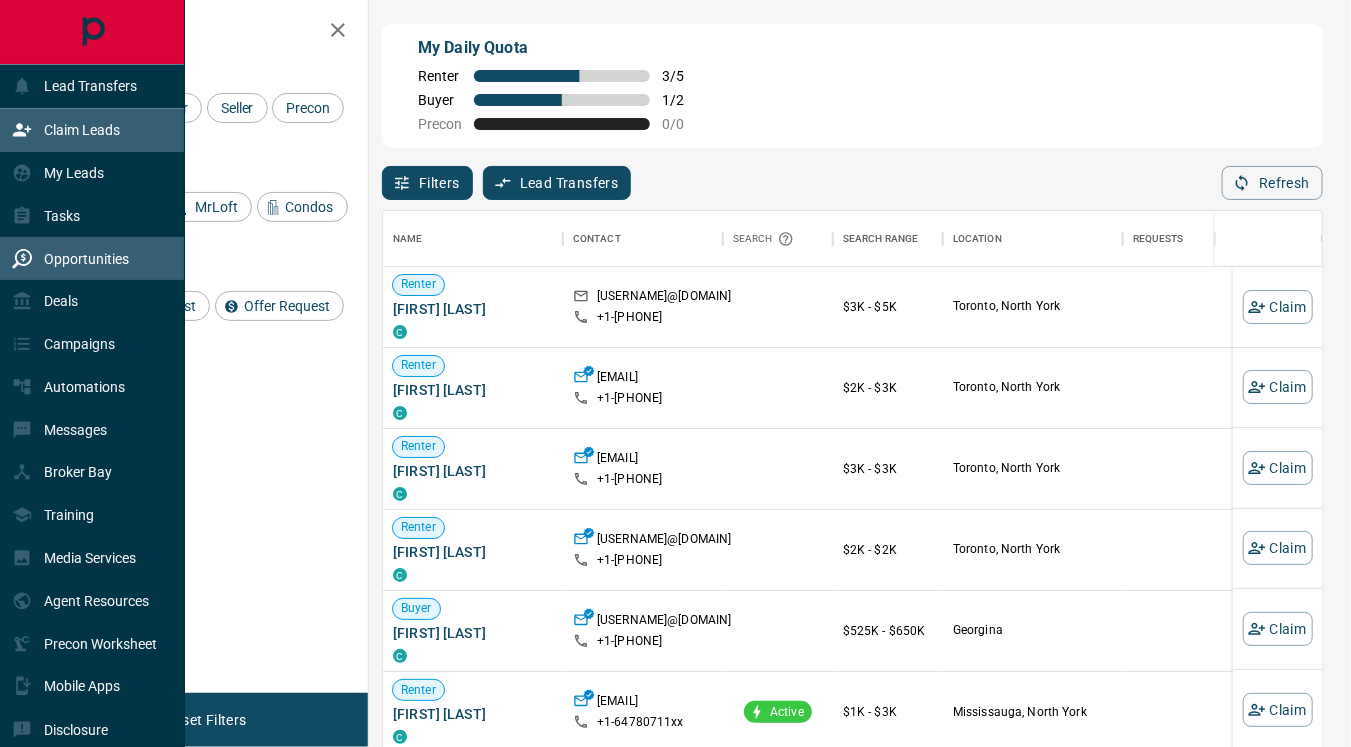click on "Opportunities" at bounding box center [86, 259] 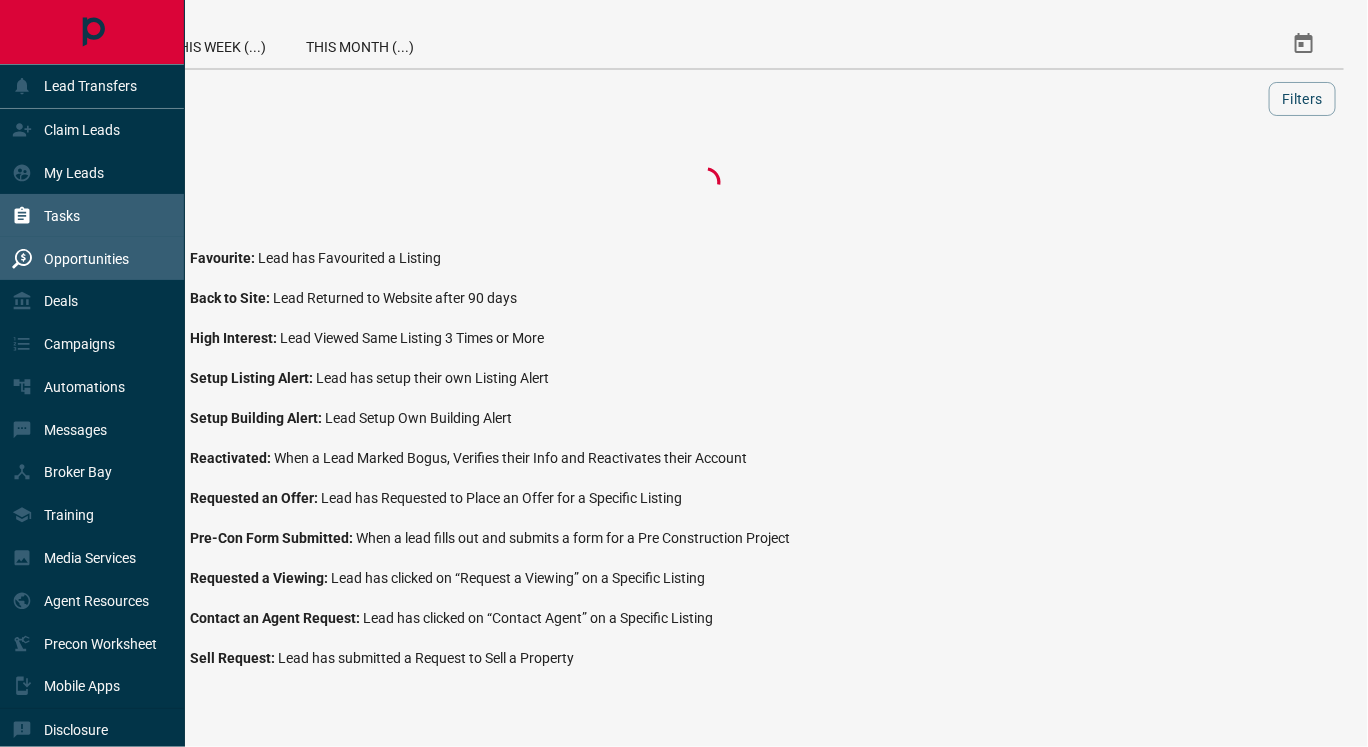 click on "Tasks" at bounding box center (92, 215) 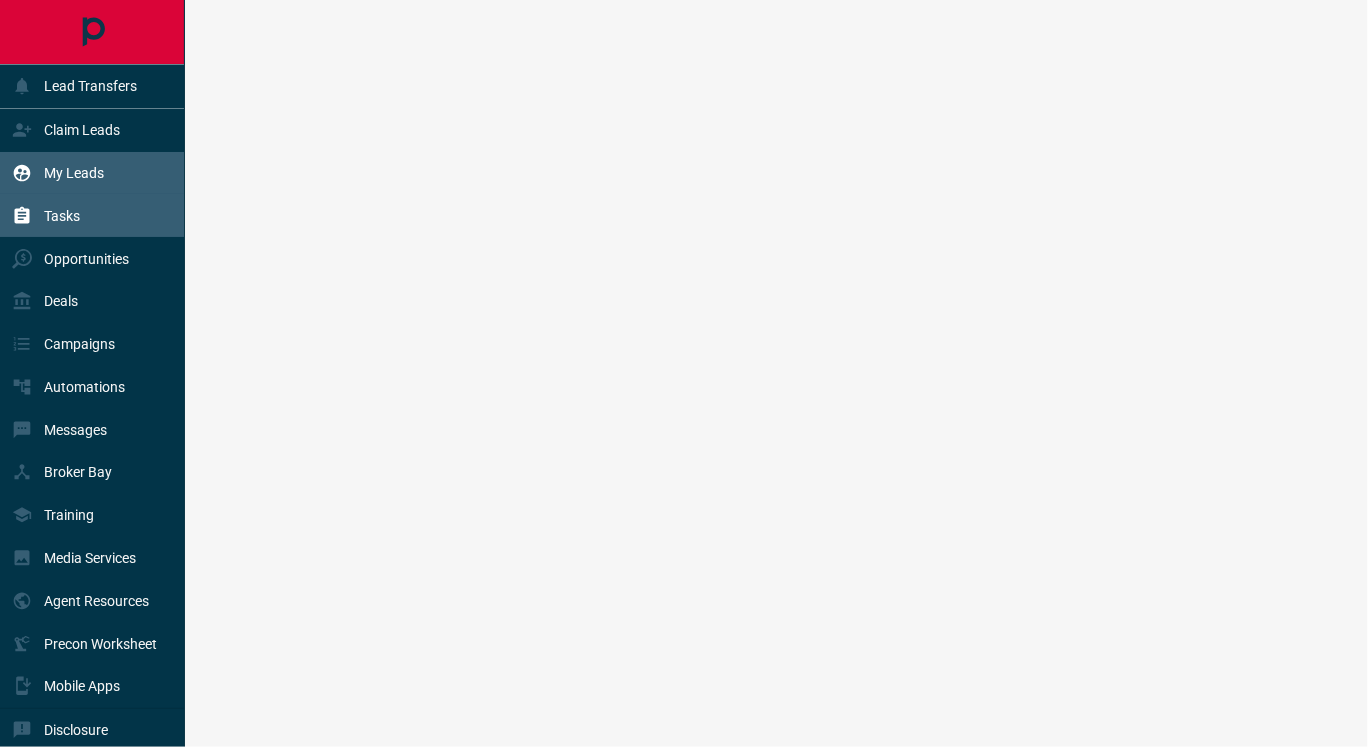 click on "My Leads" at bounding box center (74, 173) 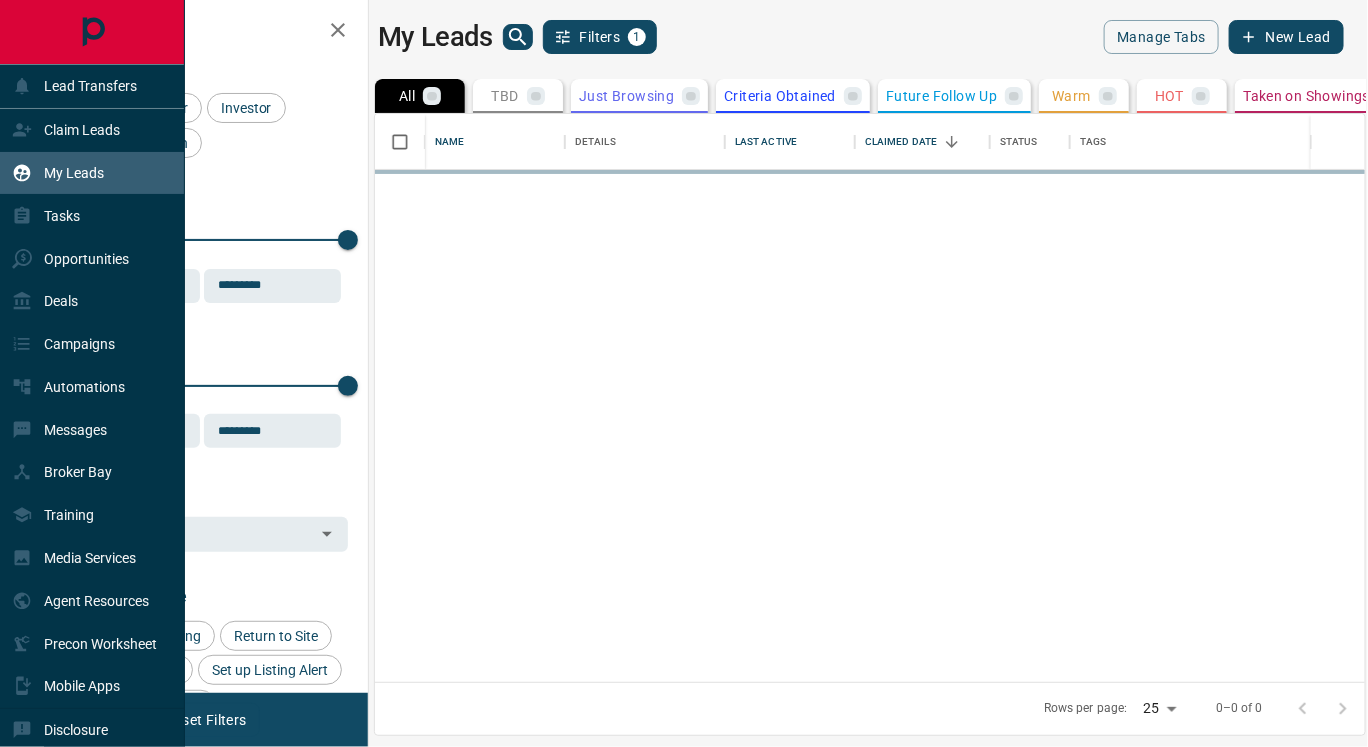 scroll, scrollTop: 17, scrollLeft: 17, axis: both 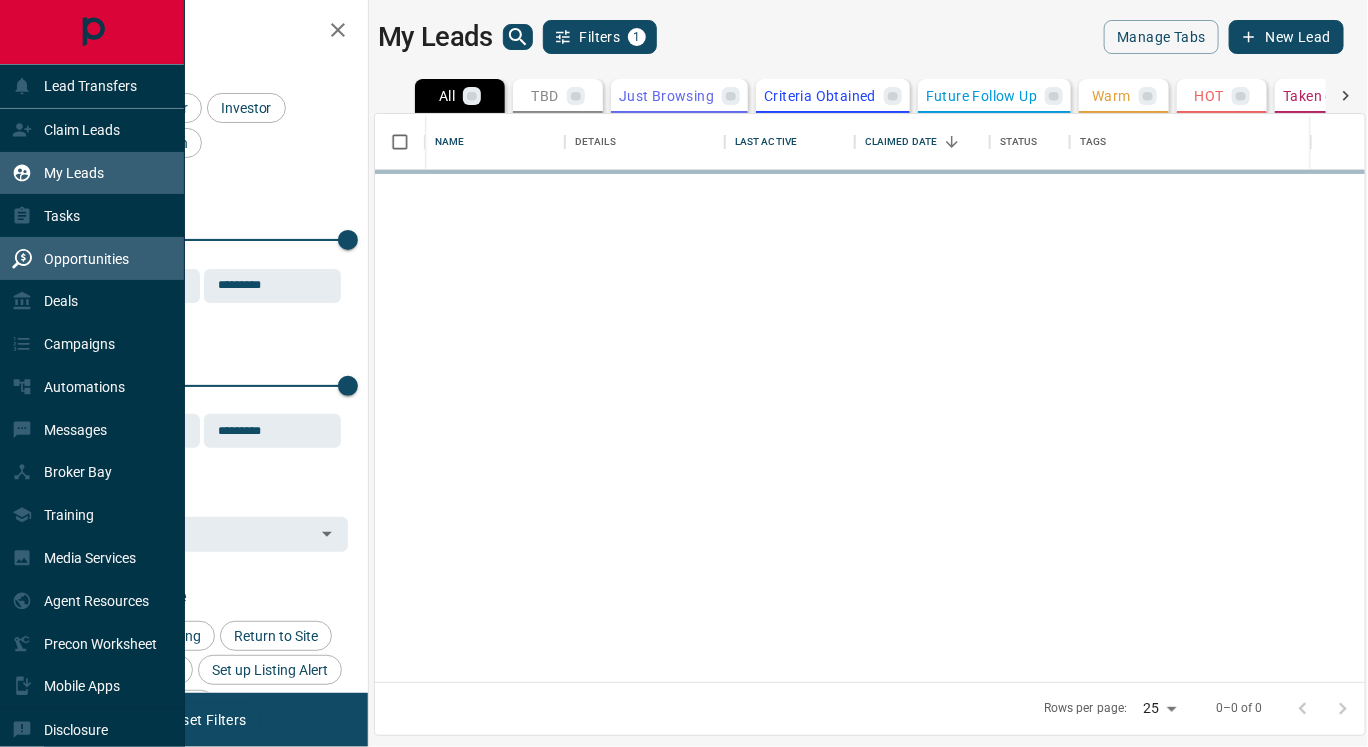 click on "Opportunities" at bounding box center [70, 258] 